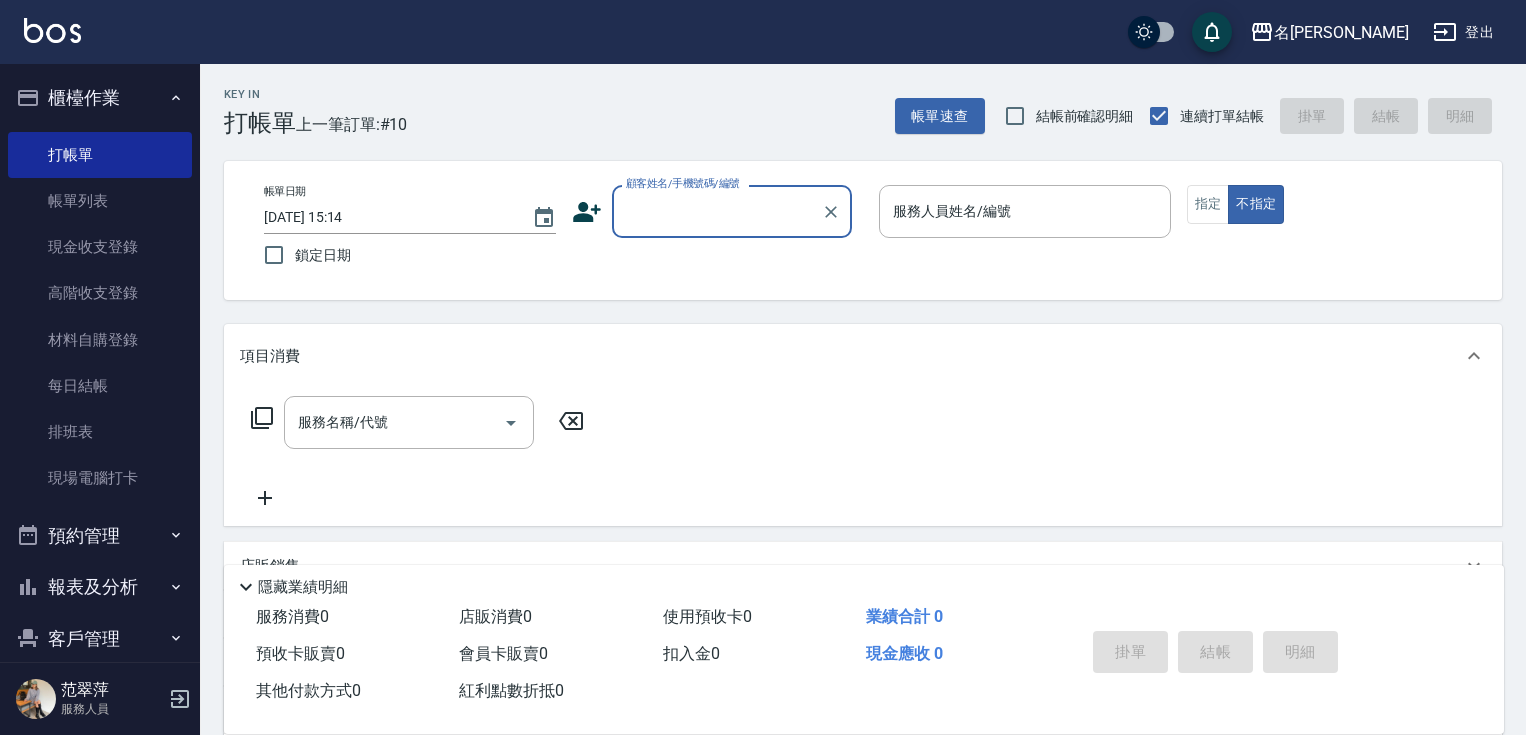 scroll, scrollTop: 0, scrollLeft: 0, axis: both 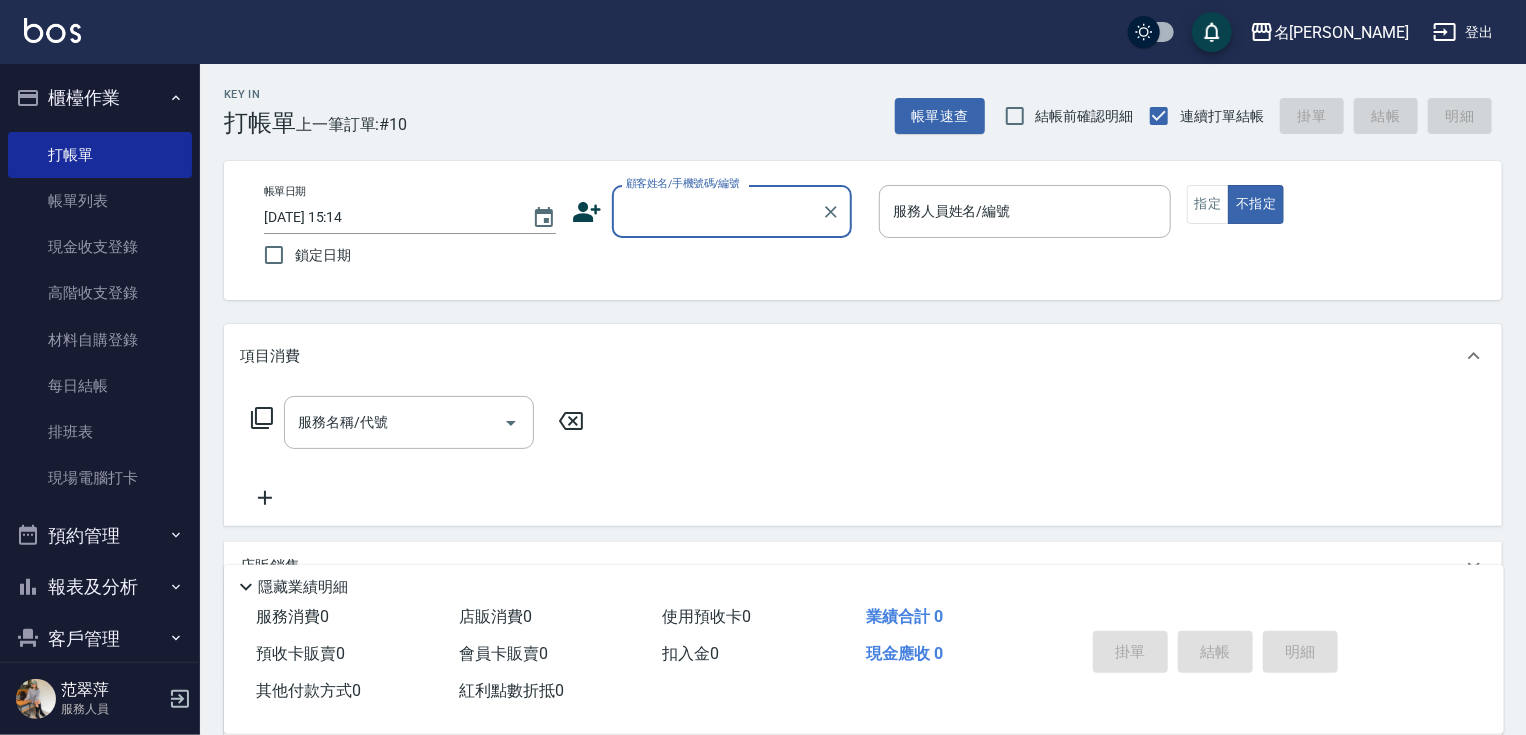 drag, startPoint x: 0, startPoint y: 0, endPoint x: 929, endPoint y: 536, distance: 1072.5376 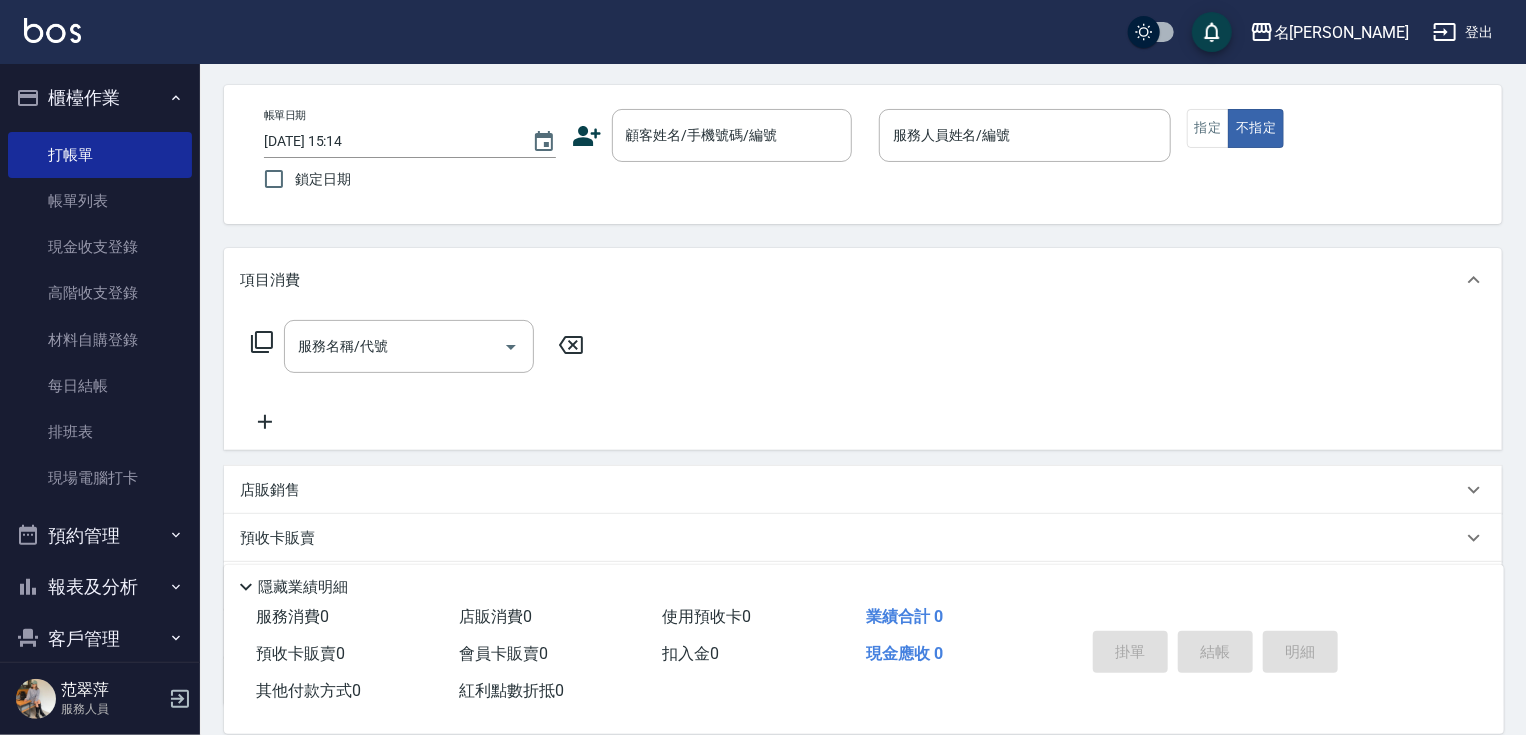 scroll, scrollTop: 160, scrollLeft: 0, axis: vertical 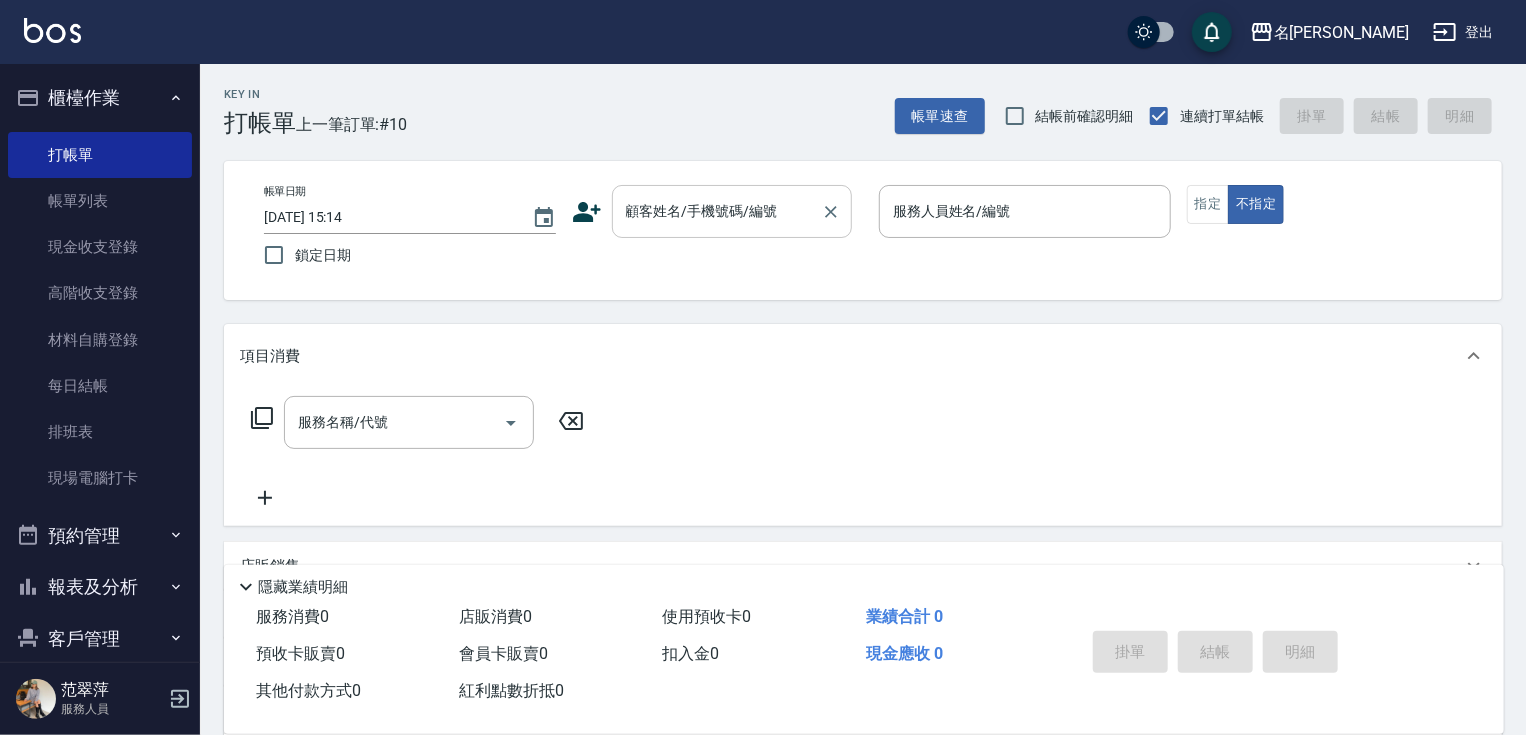 click on "顧客姓名/手機號碼/編號" at bounding box center (717, 211) 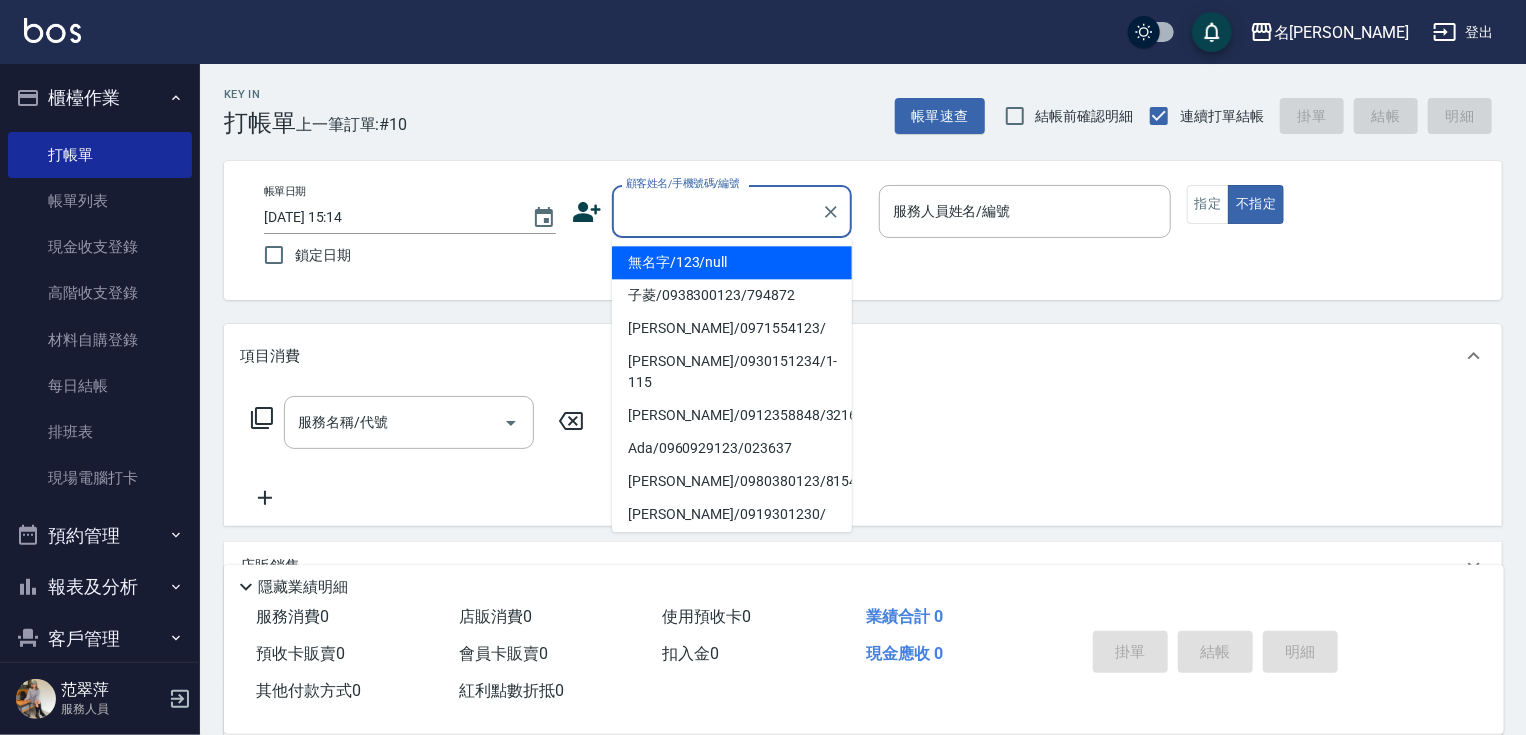 click on "無名字/123/null" at bounding box center (732, 262) 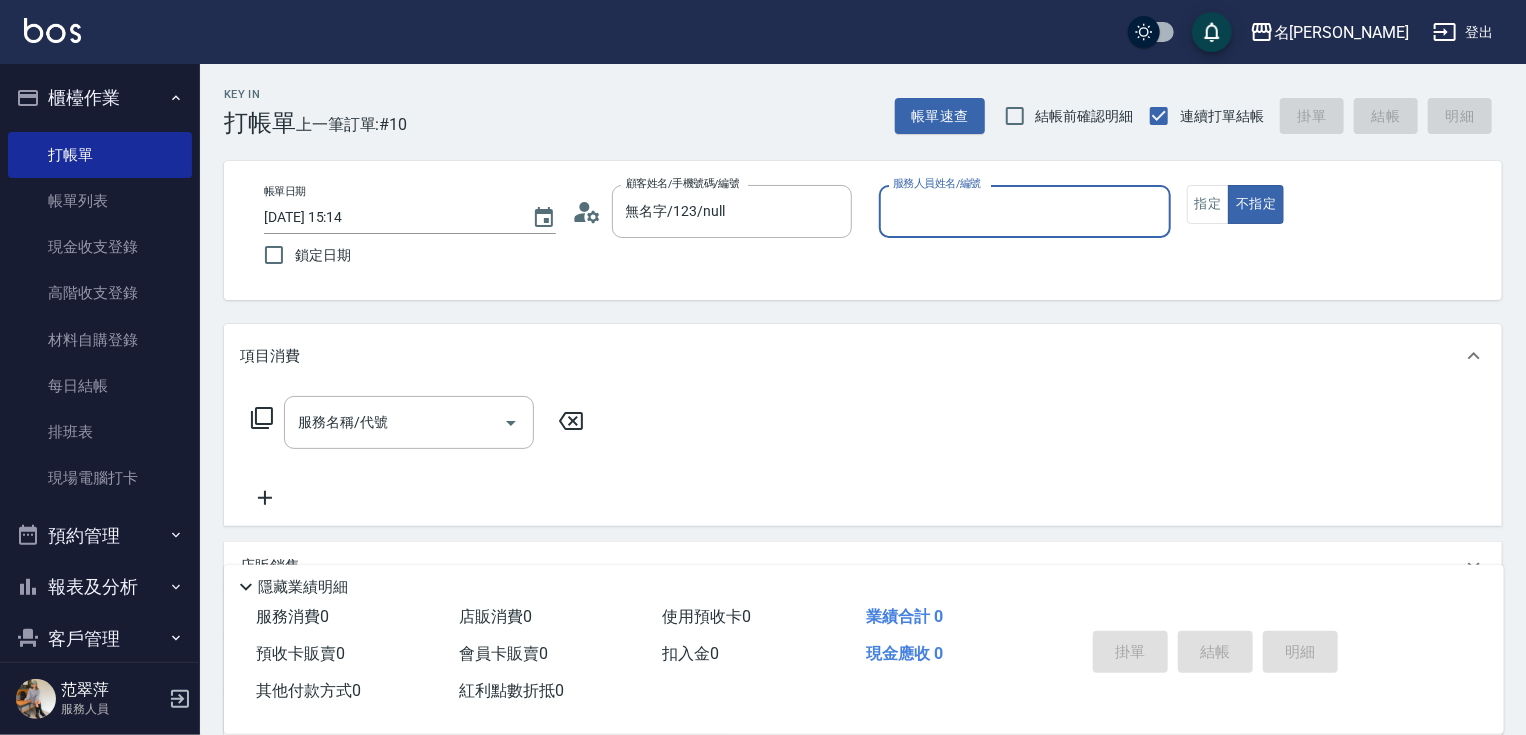 click on "服務人員姓名/編號" at bounding box center (1025, 211) 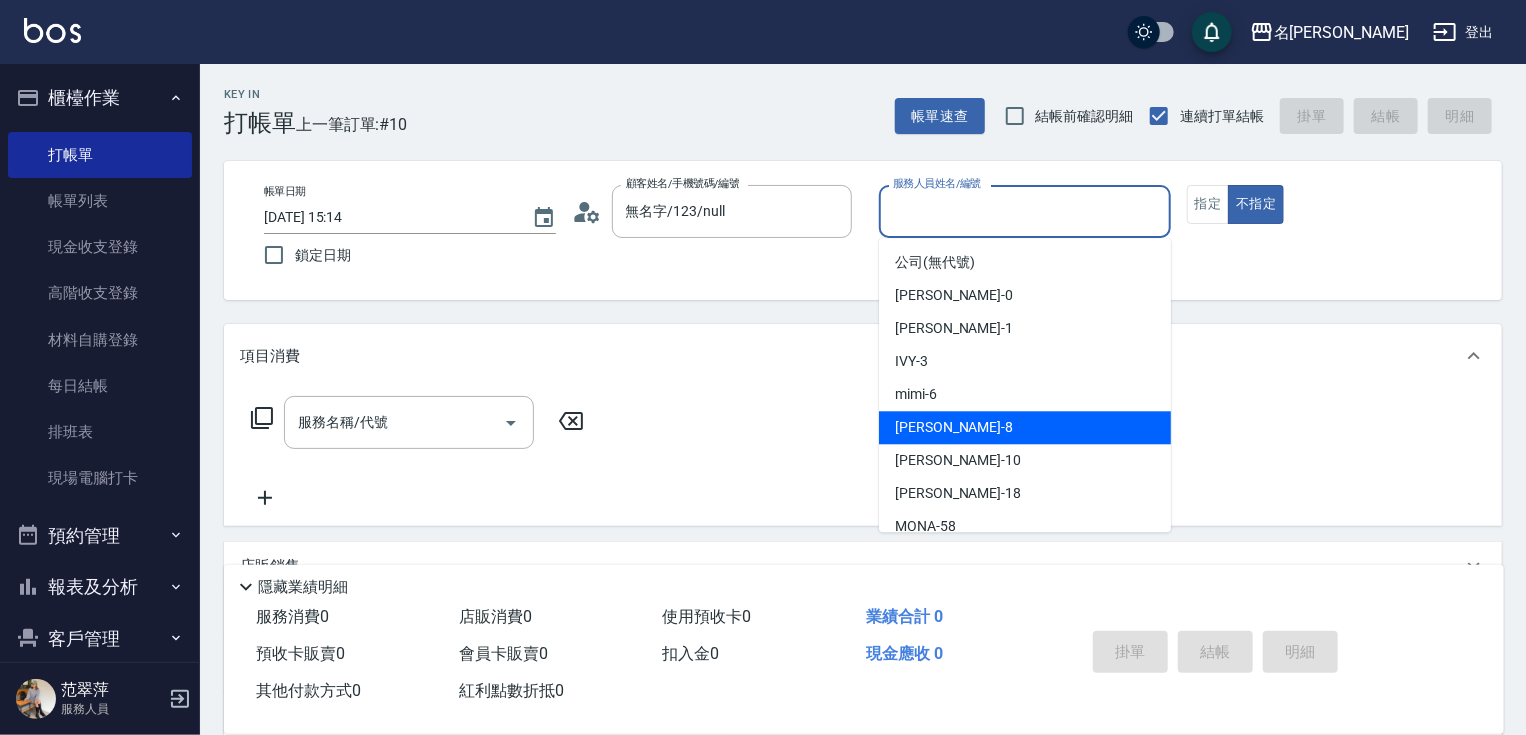 click on "曉容 -8" at bounding box center [1025, 427] 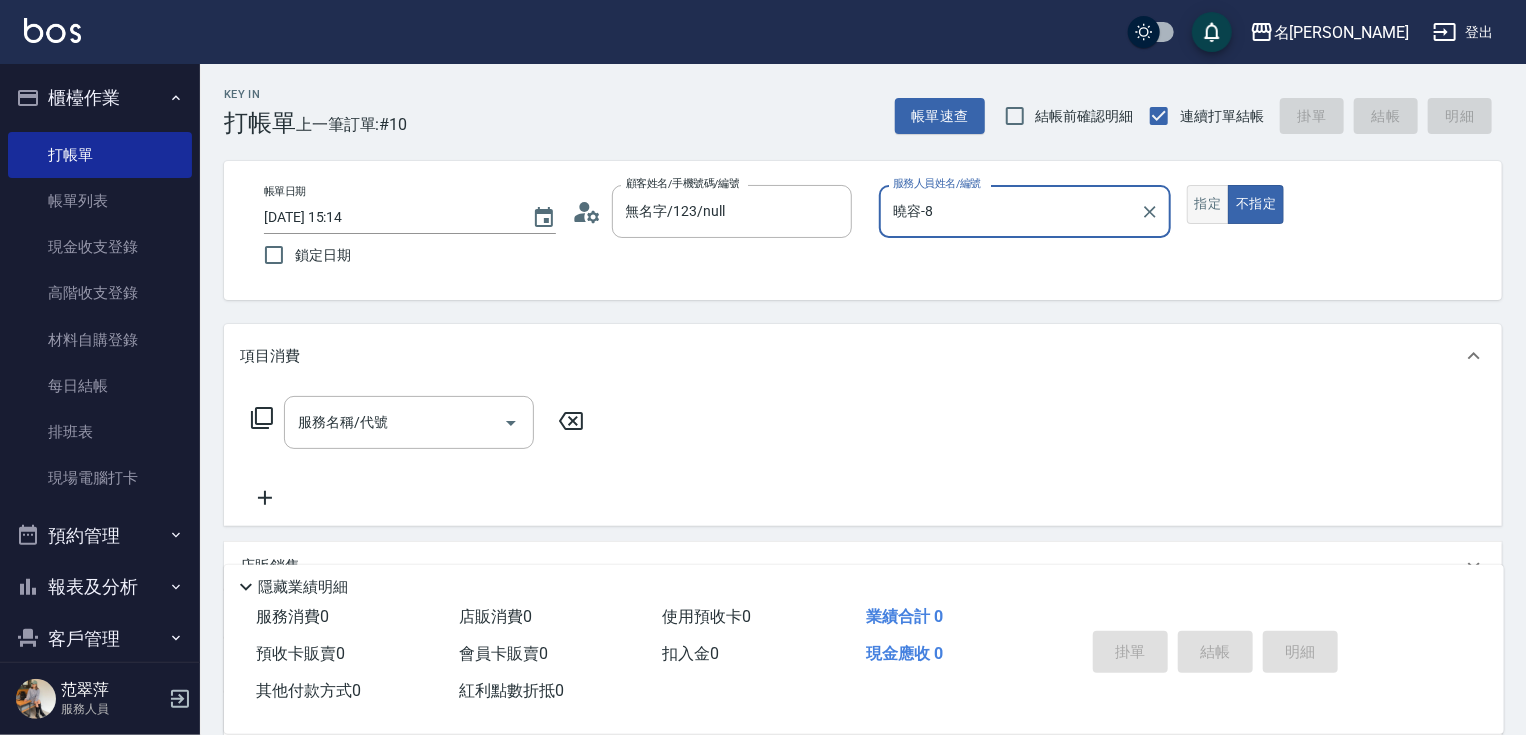 click on "指定" at bounding box center [1208, 204] 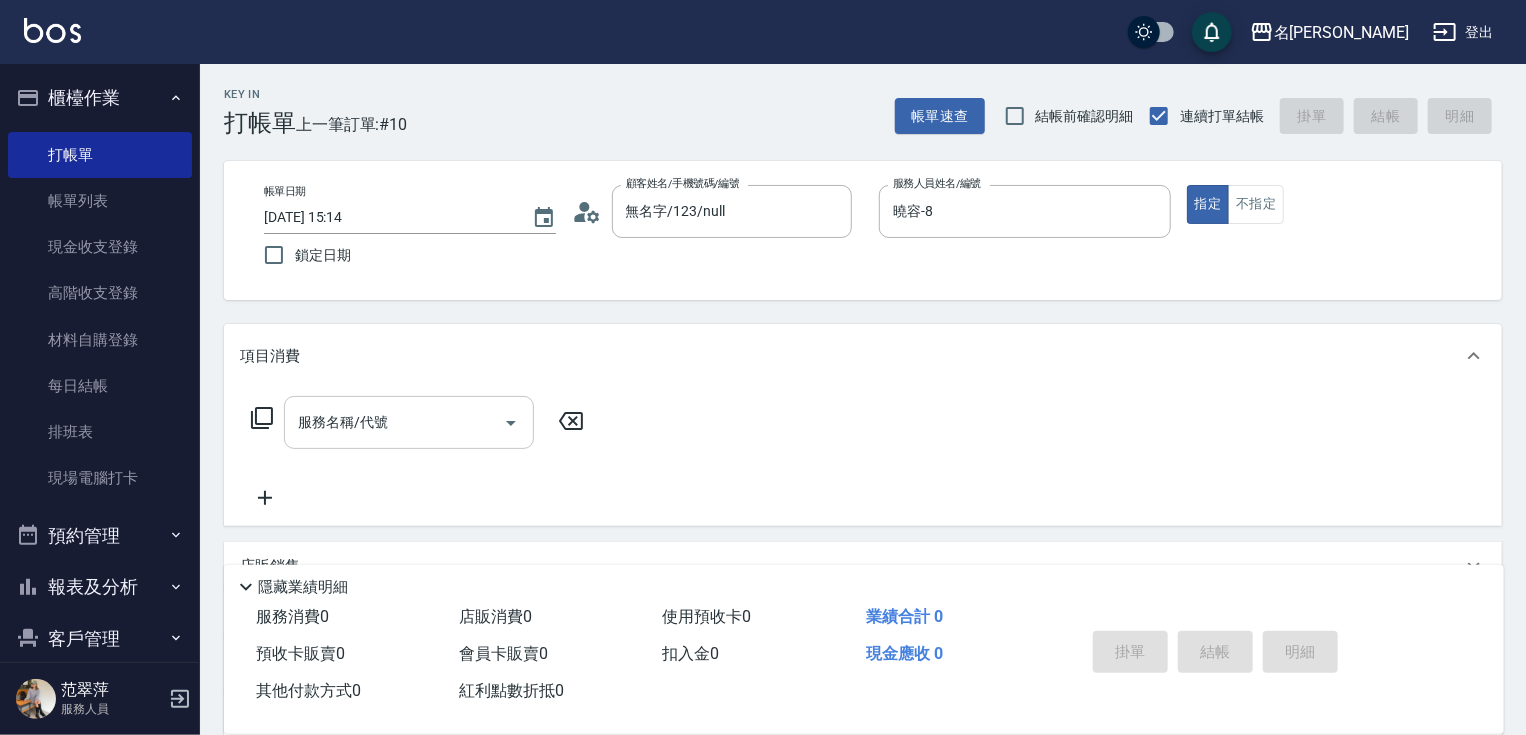 click on "服務名稱/代號" at bounding box center (394, 422) 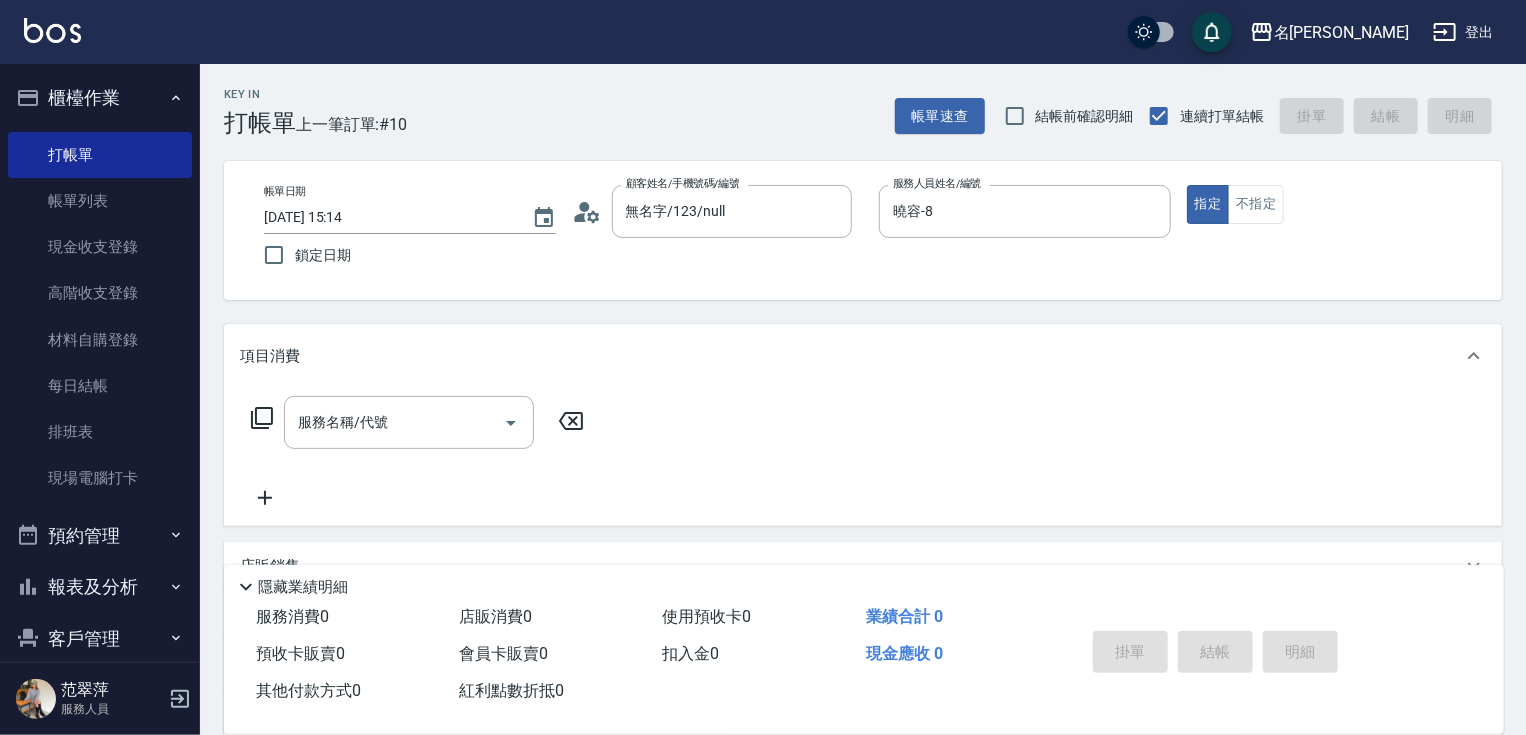 click 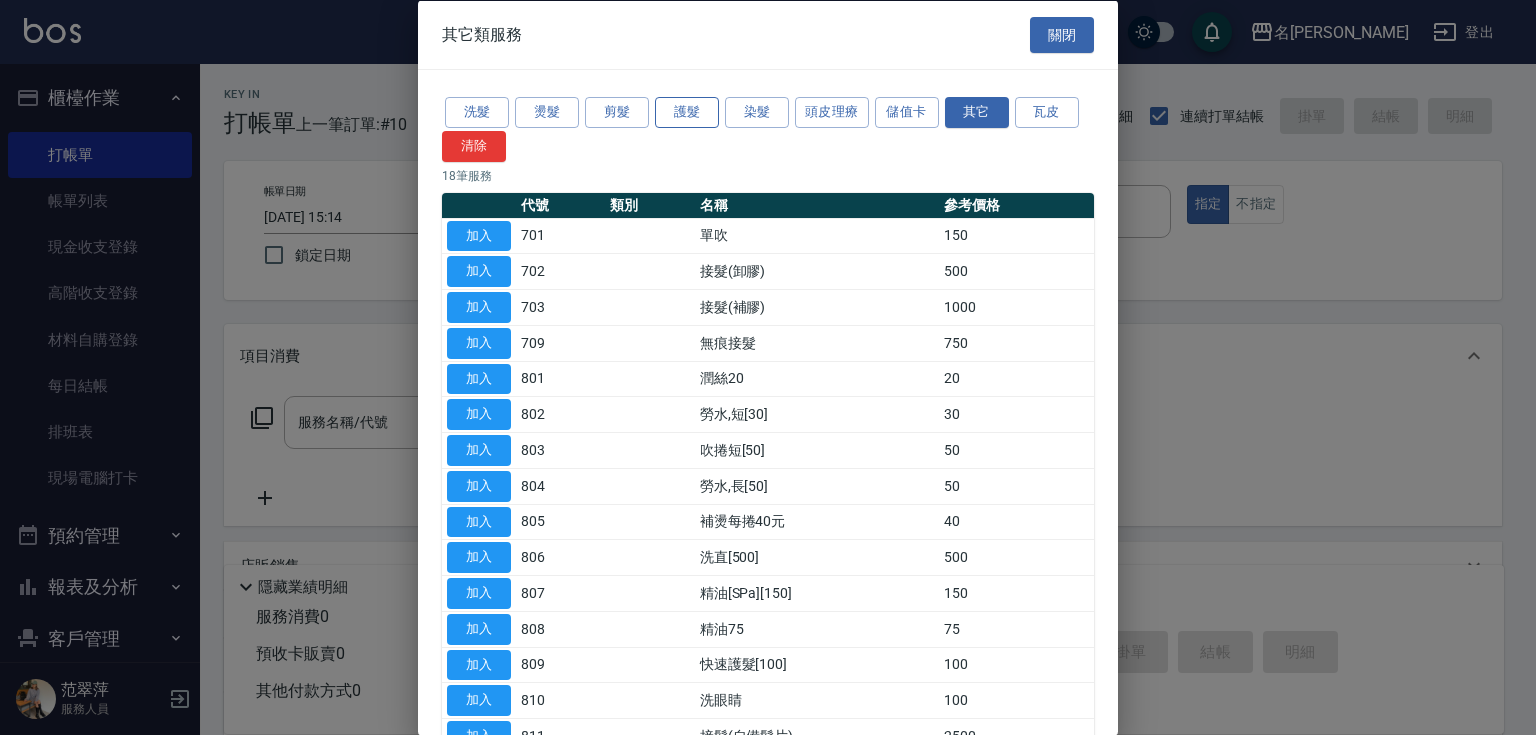click on "護髮" at bounding box center [687, 112] 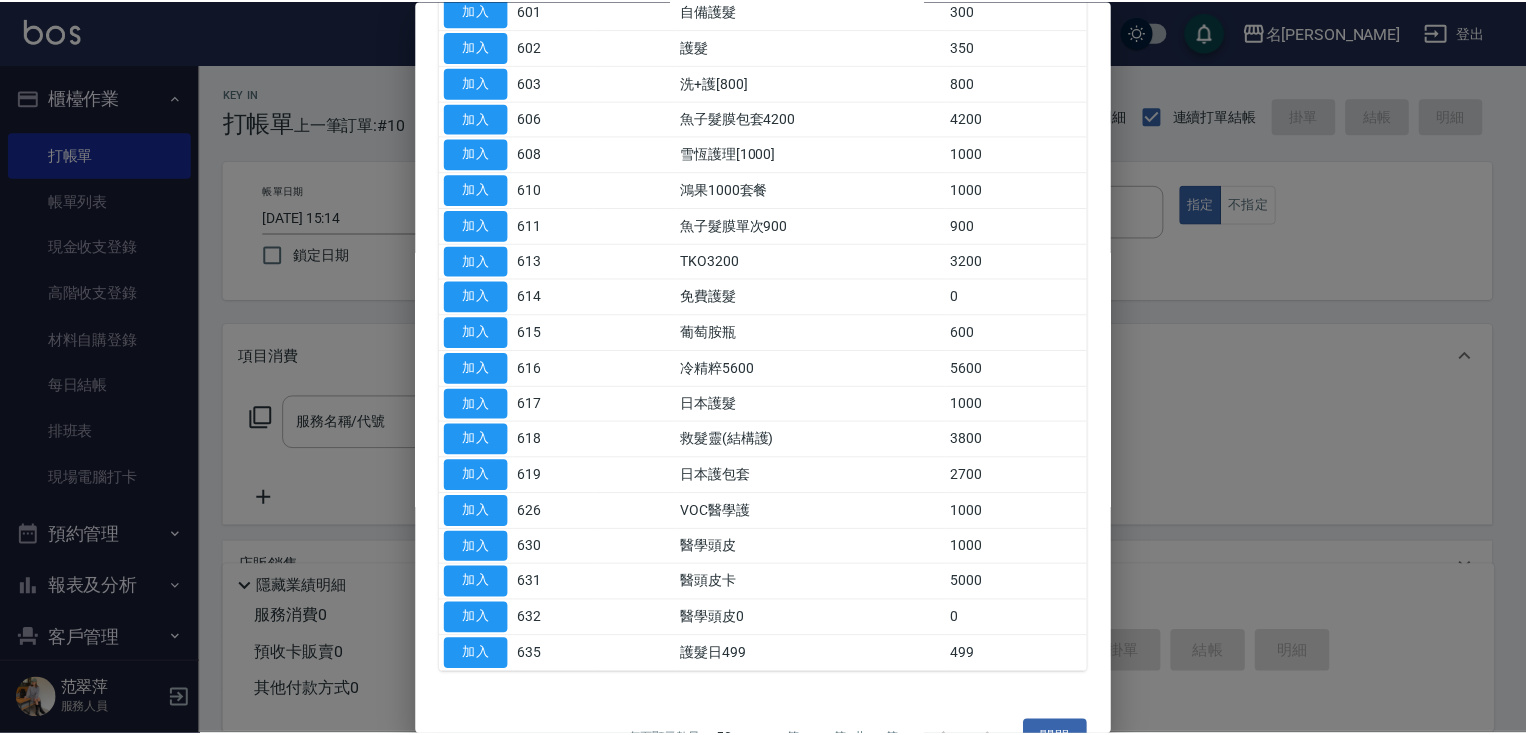 scroll, scrollTop: 303, scrollLeft: 0, axis: vertical 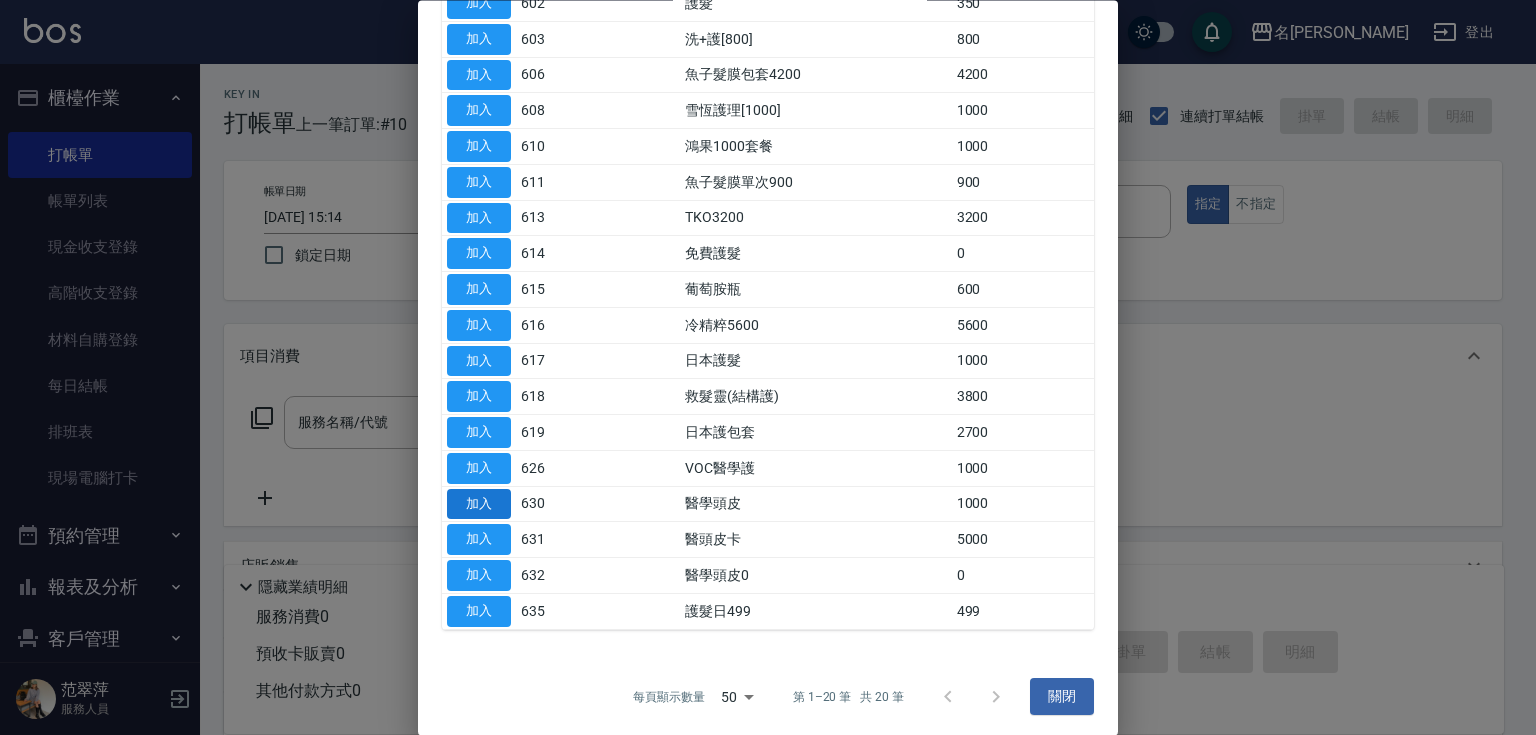 click on "加入" at bounding box center [479, 504] 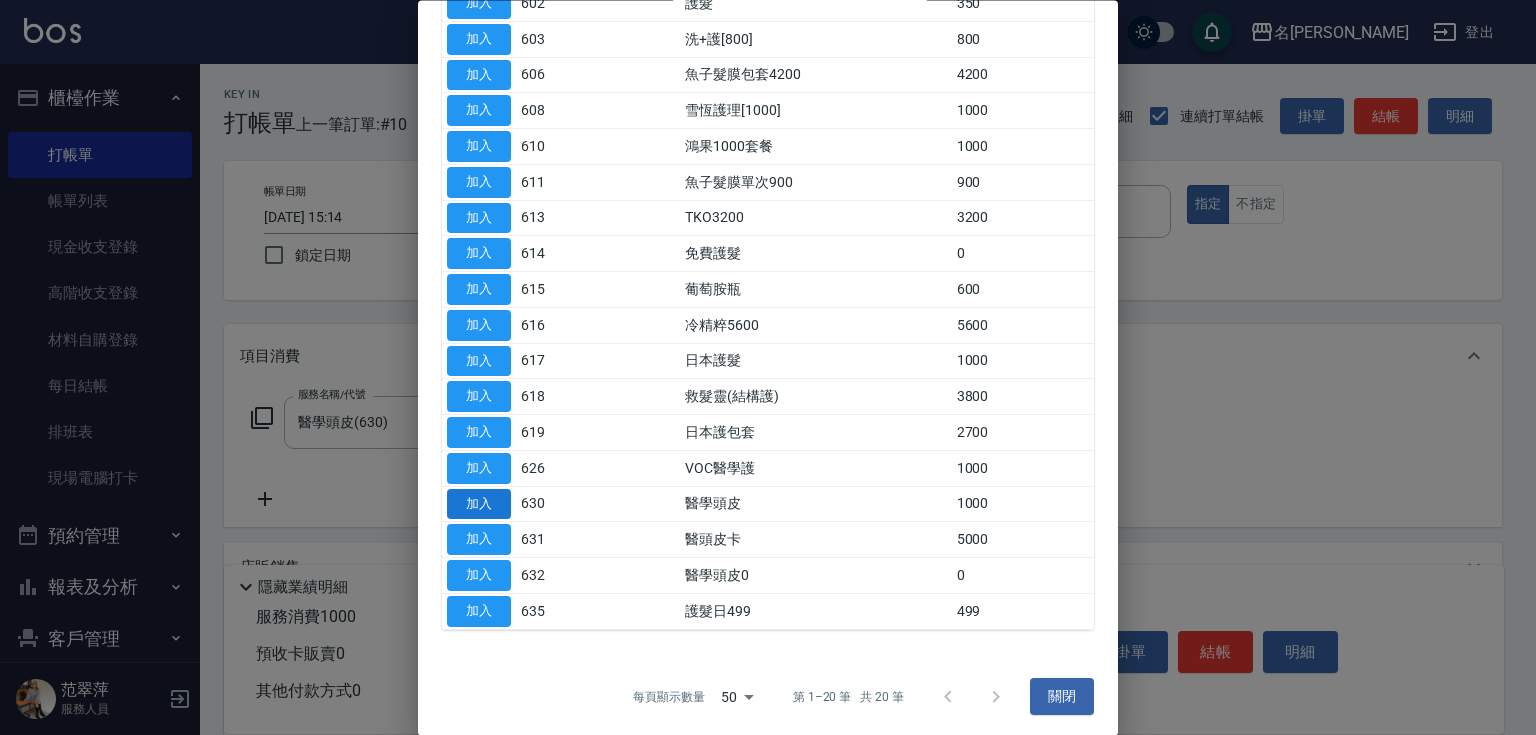 type on "醫學頭皮(630)" 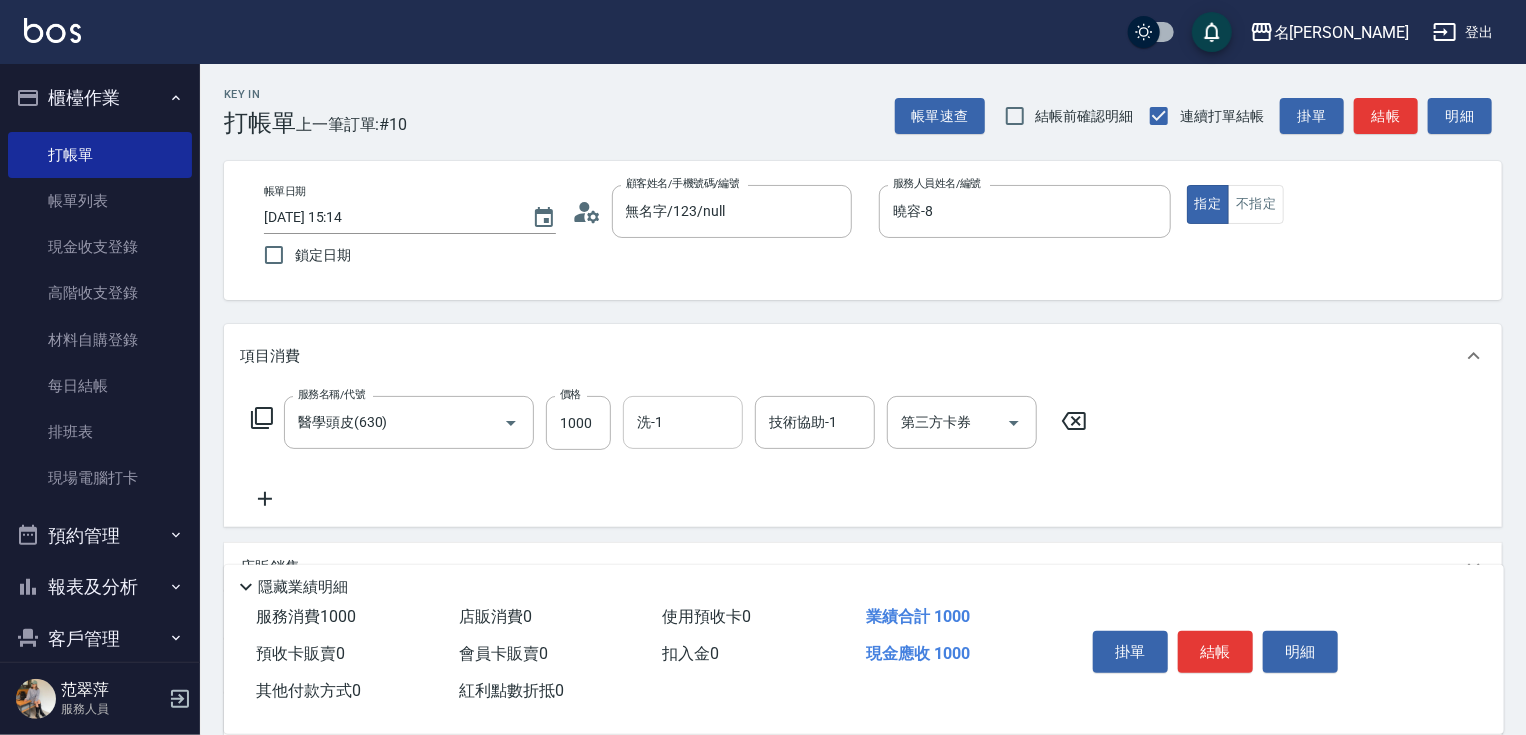 click on "洗-1" at bounding box center (683, 422) 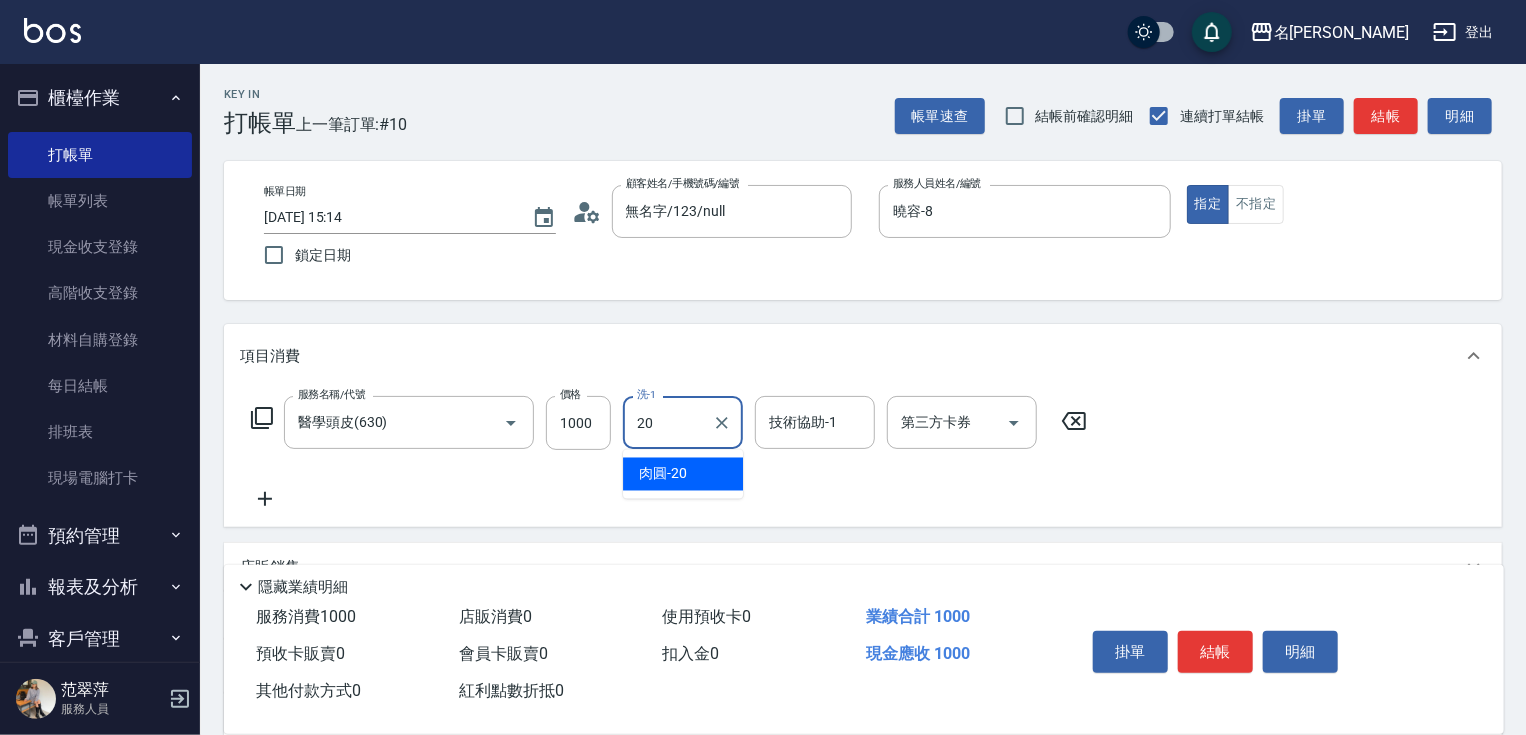 type on "肉圓-20" 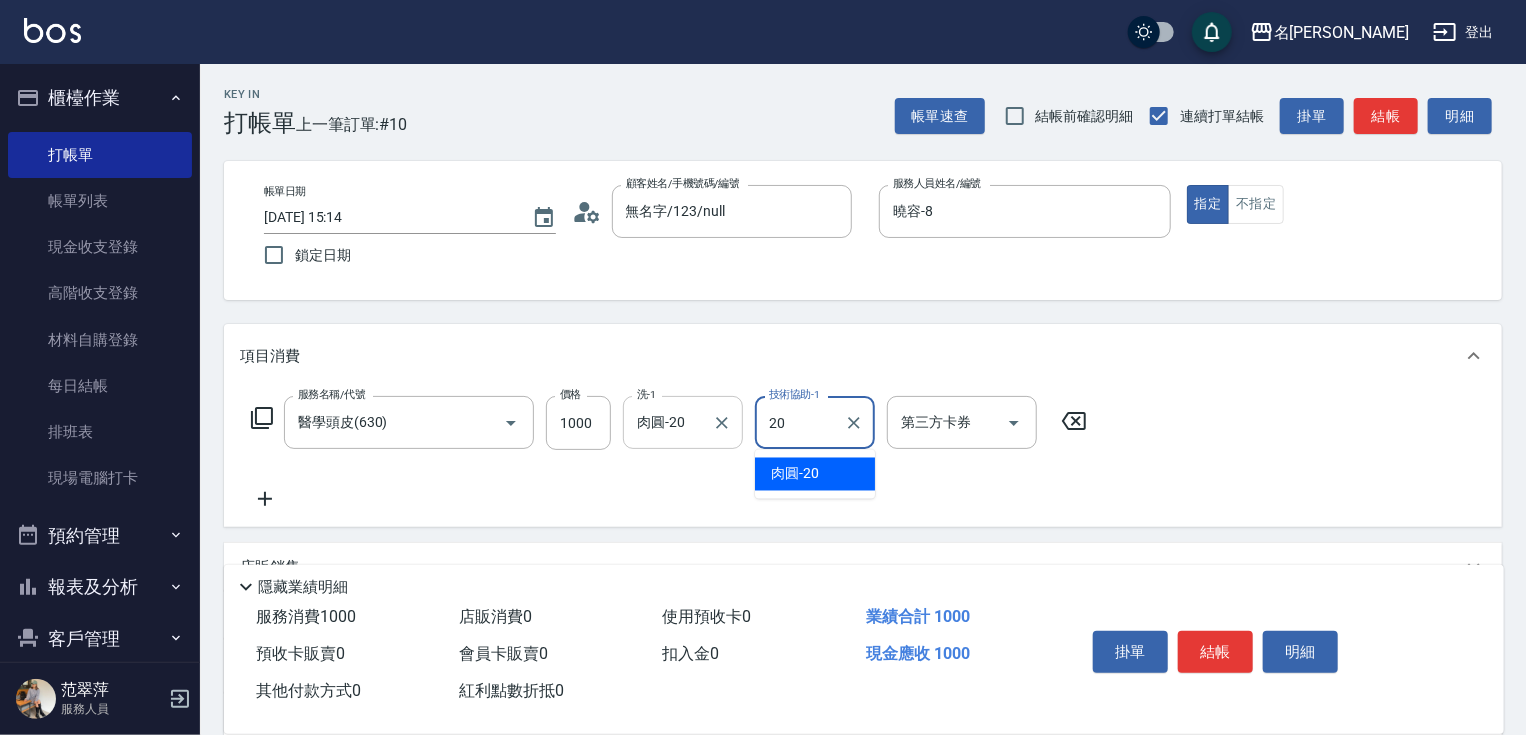 type on "肉圓-20" 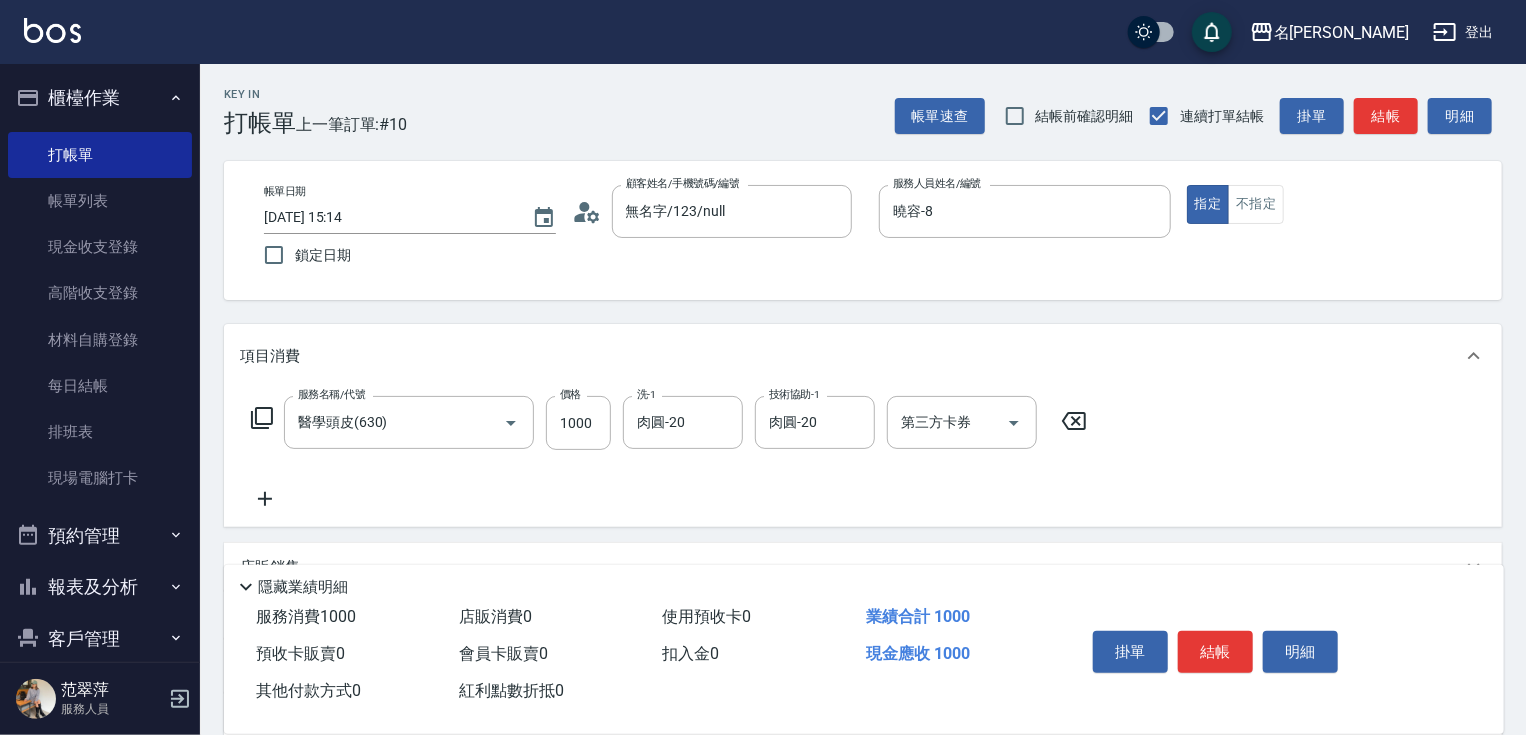 click 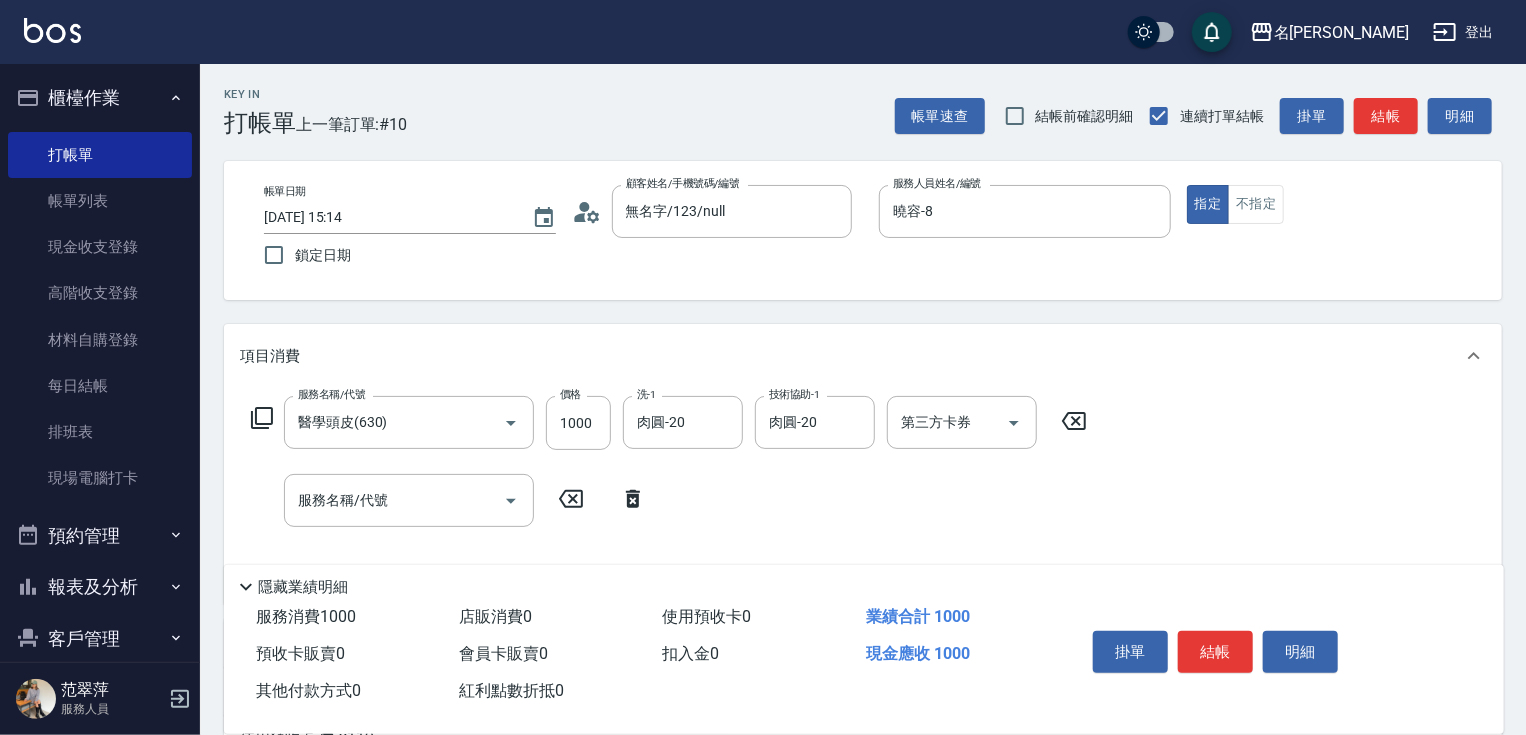 click 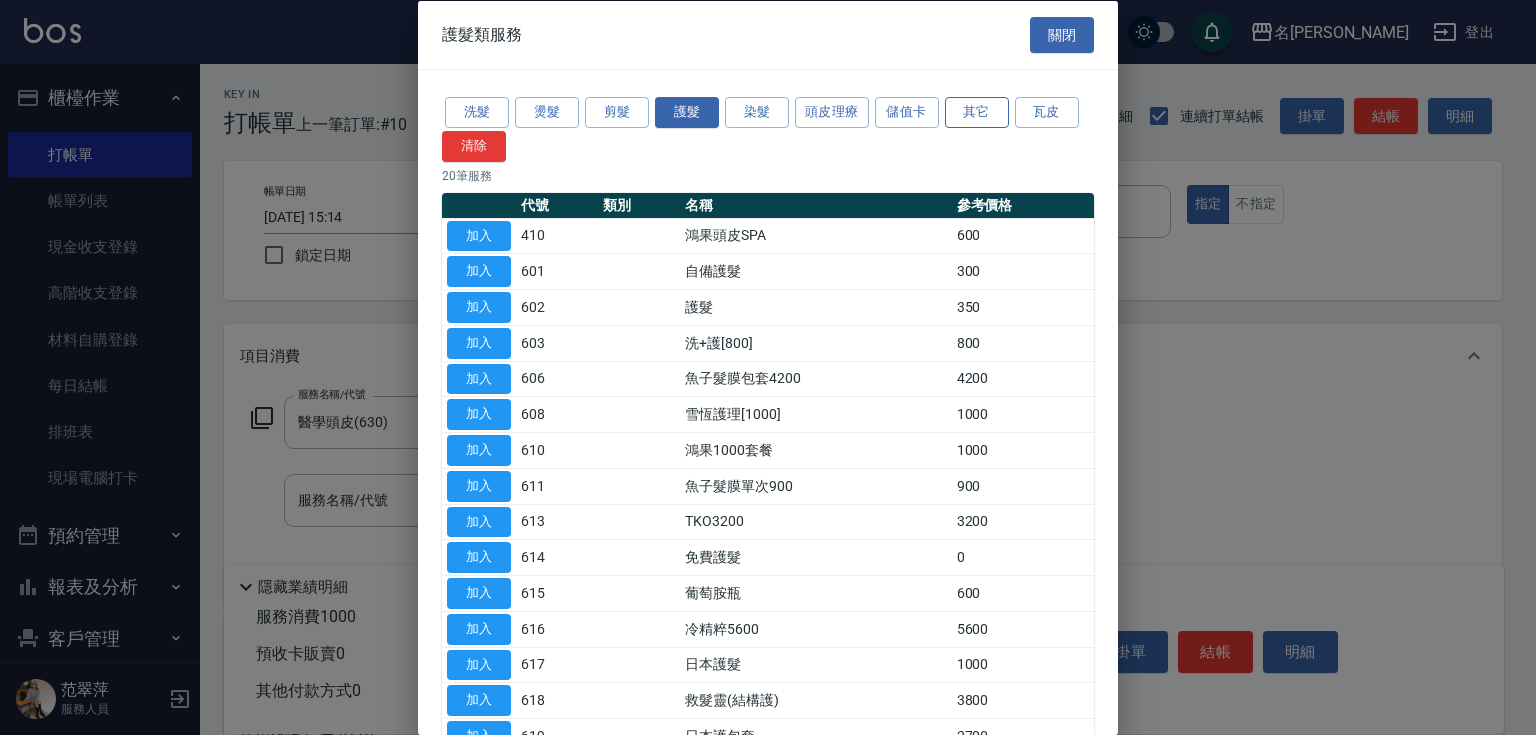 click on "其它" at bounding box center [977, 112] 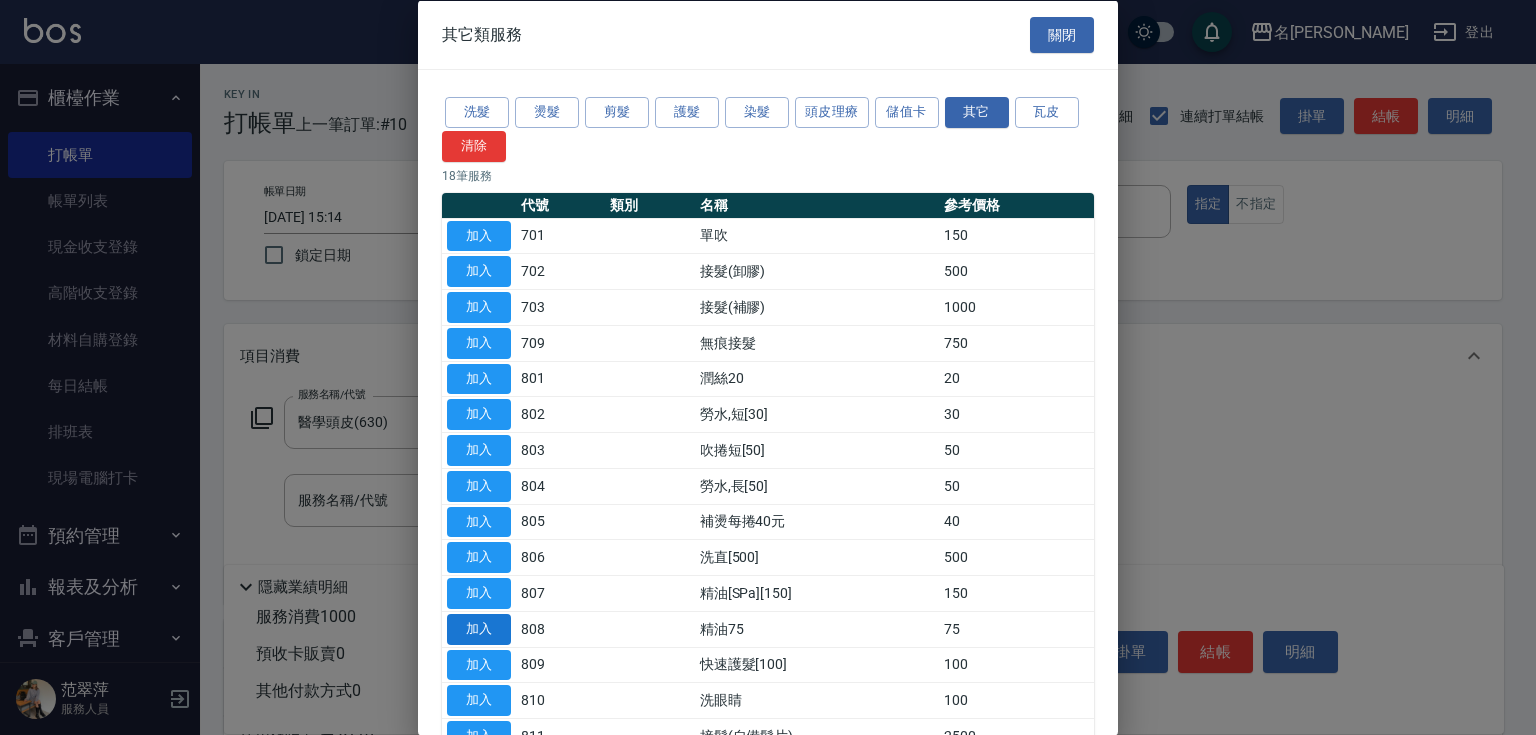 click on "加入" at bounding box center [479, 628] 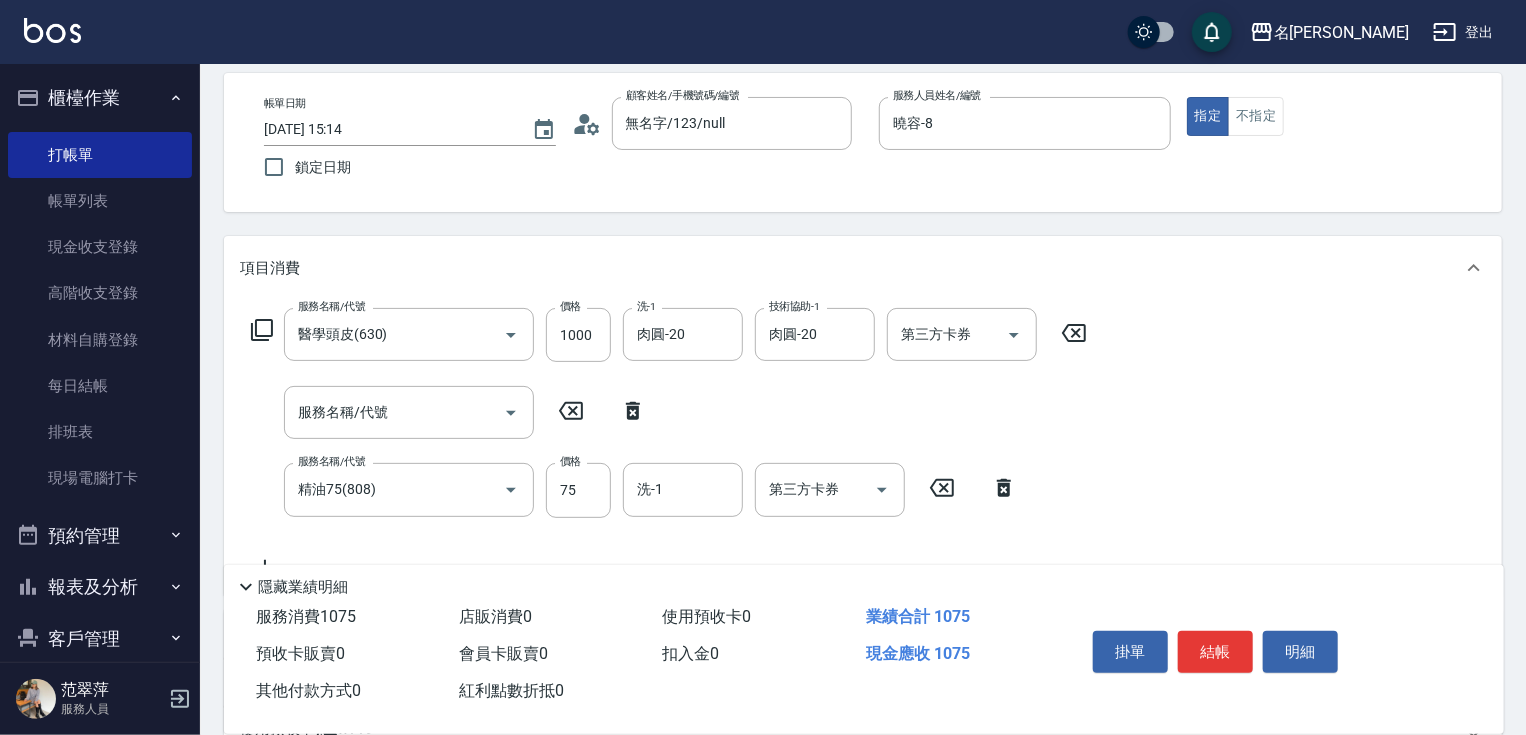 scroll, scrollTop: 244, scrollLeft: 0, axis: vertical 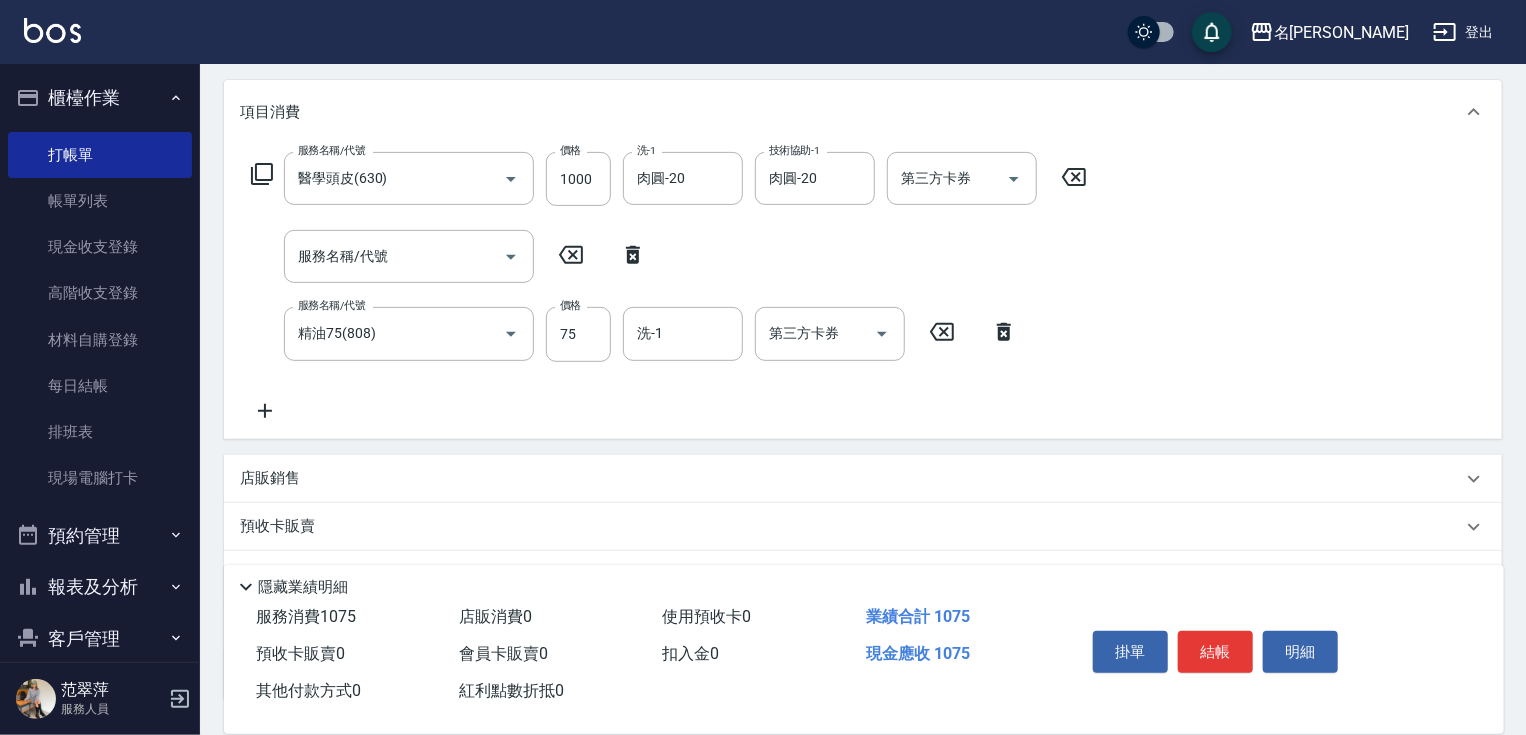 click on "服務名稱/代號 精油75(808) 服務名稱/代號 價格 75 價格 洗-1 洗-1 第三方卡券 第三方卡券" at bounding box center [634, 334] 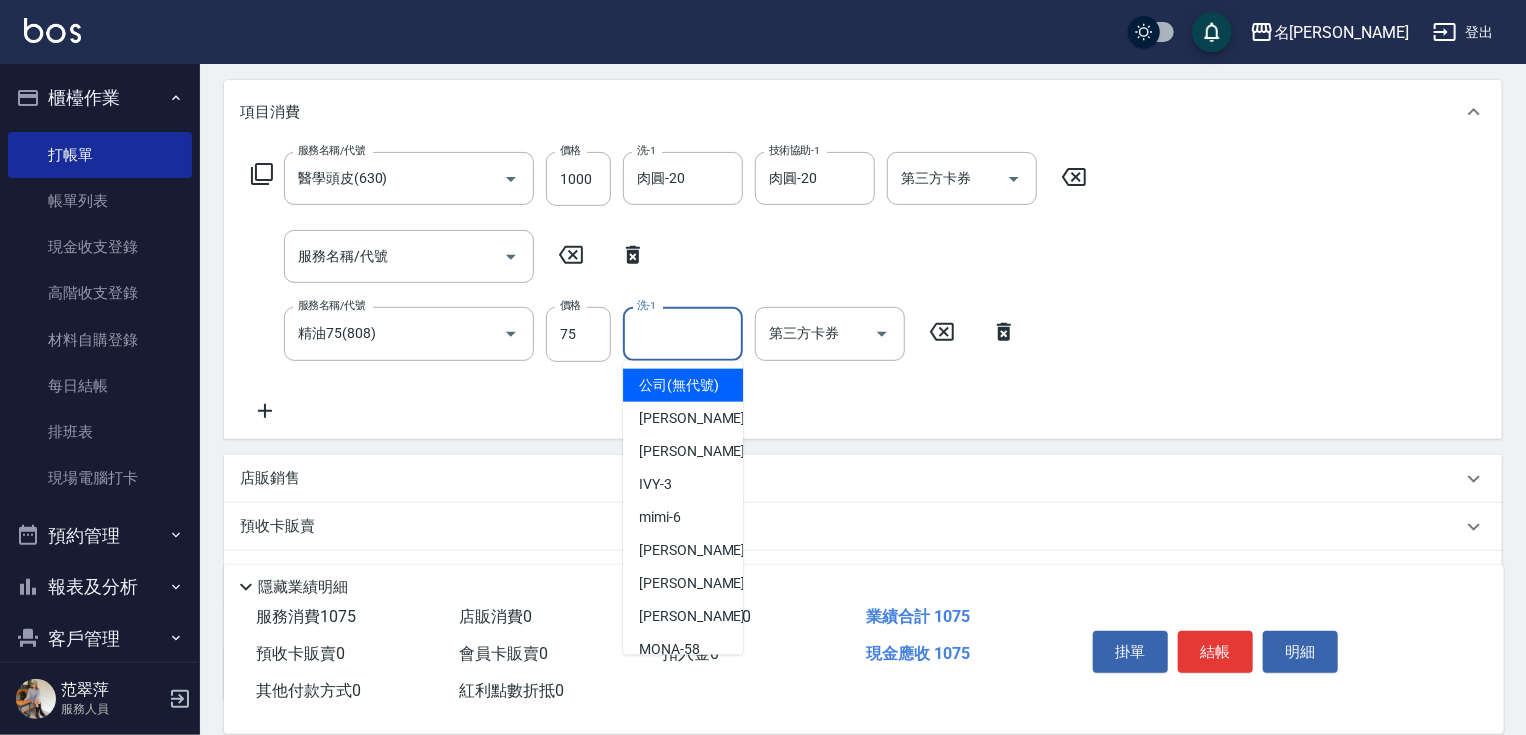 click on "洗-1" at bounding box center [683, 333] 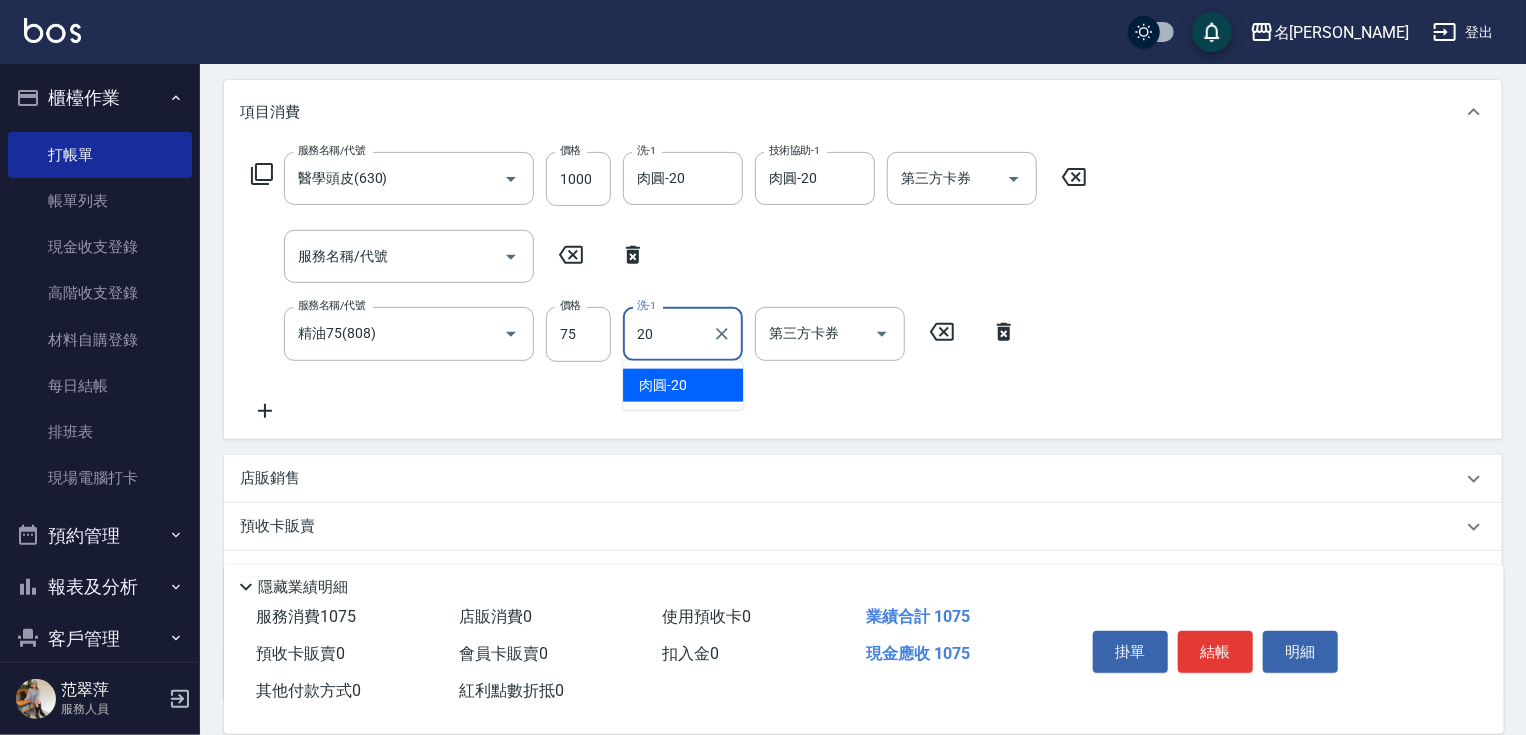 type on "肉圓-20" 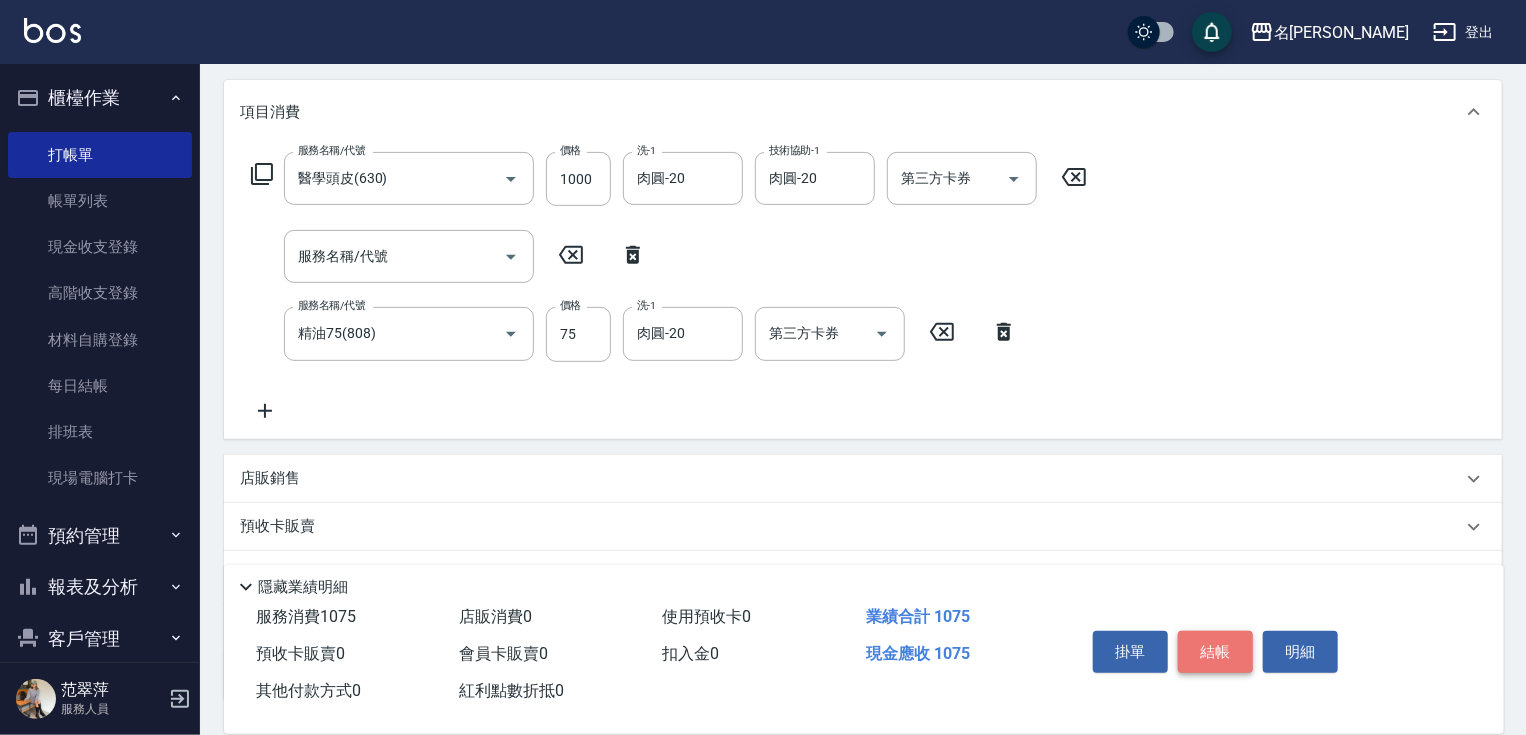 click on "結帳" at bounding box center [1215, 652] 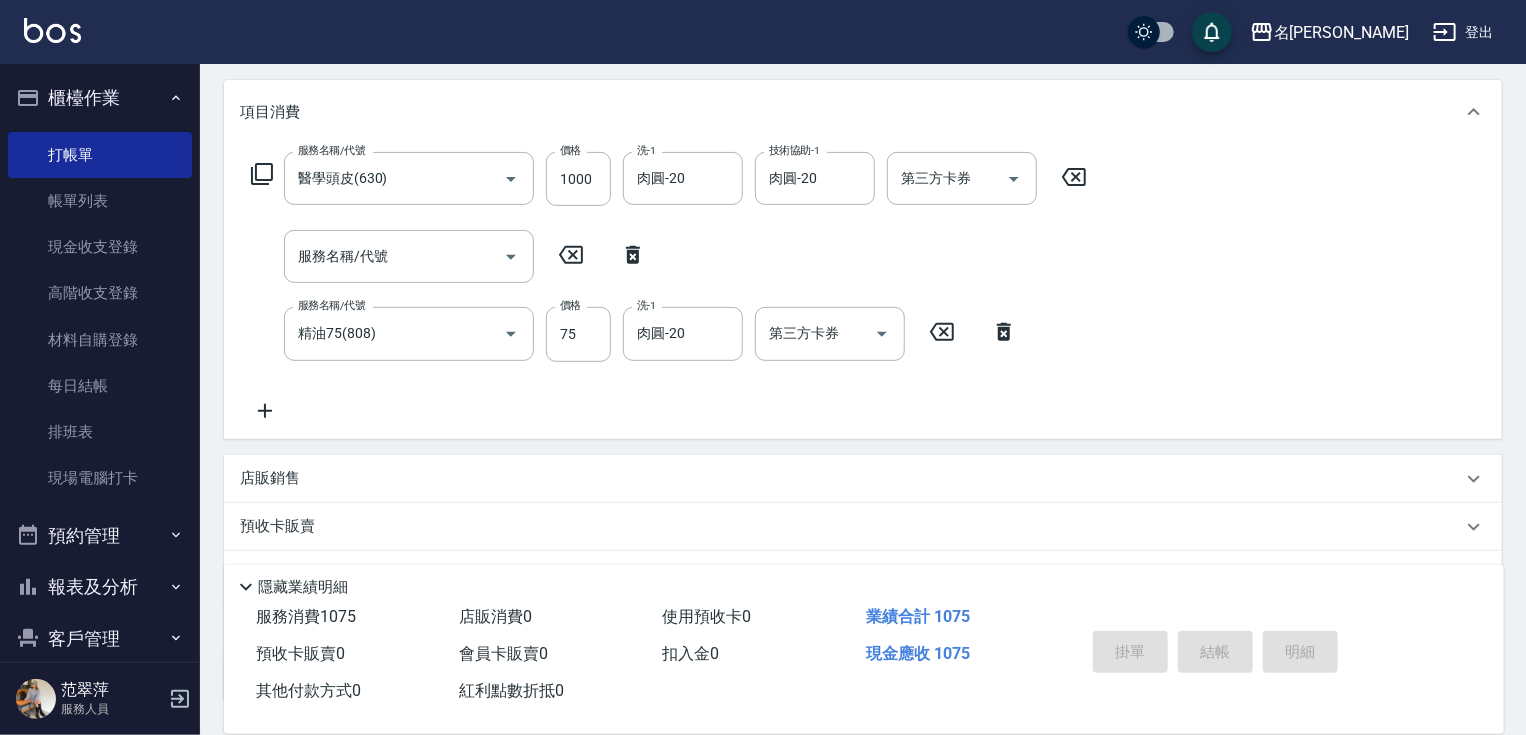 type on "[DATE] 16:27" 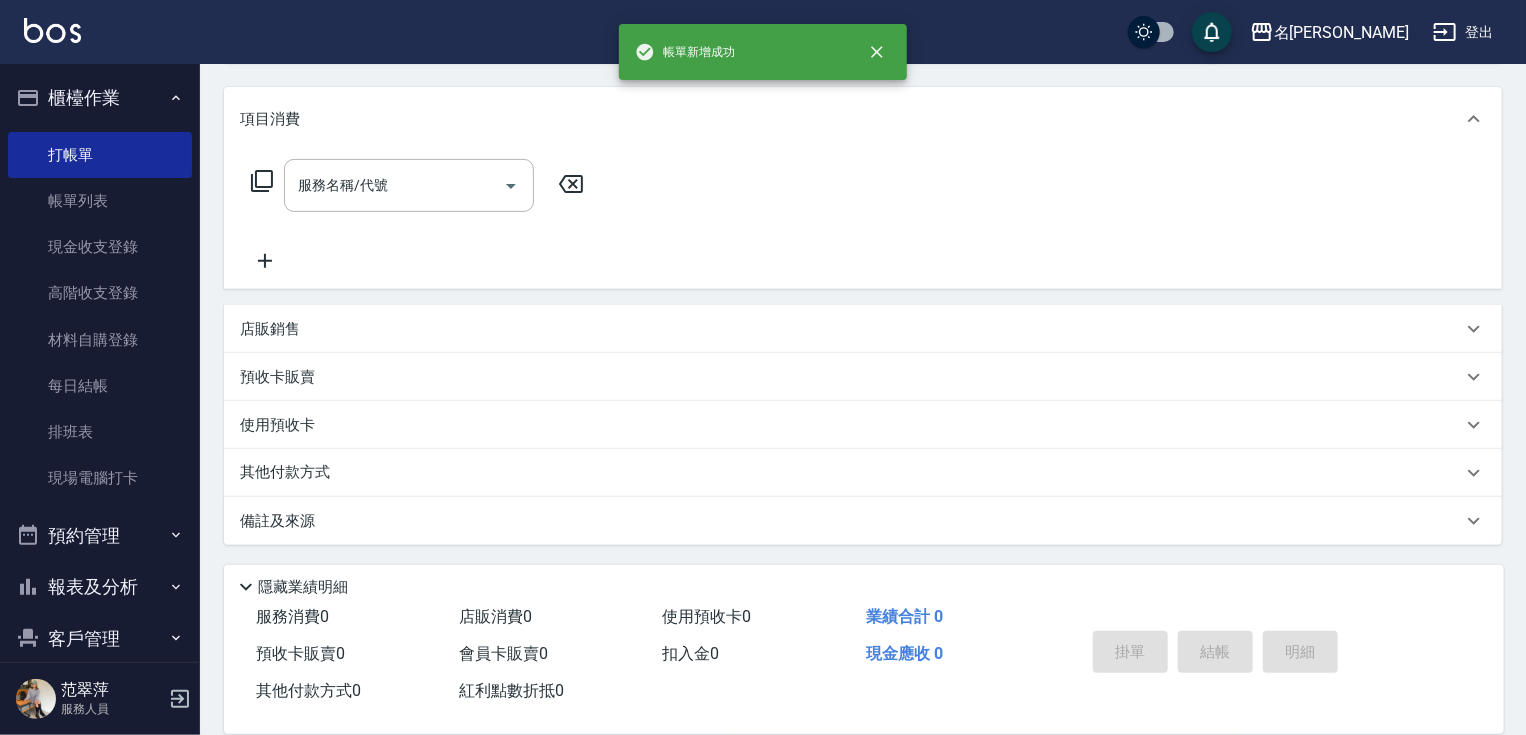 scroll, scrollTop: 0, scrollLeft: 0, axis: both 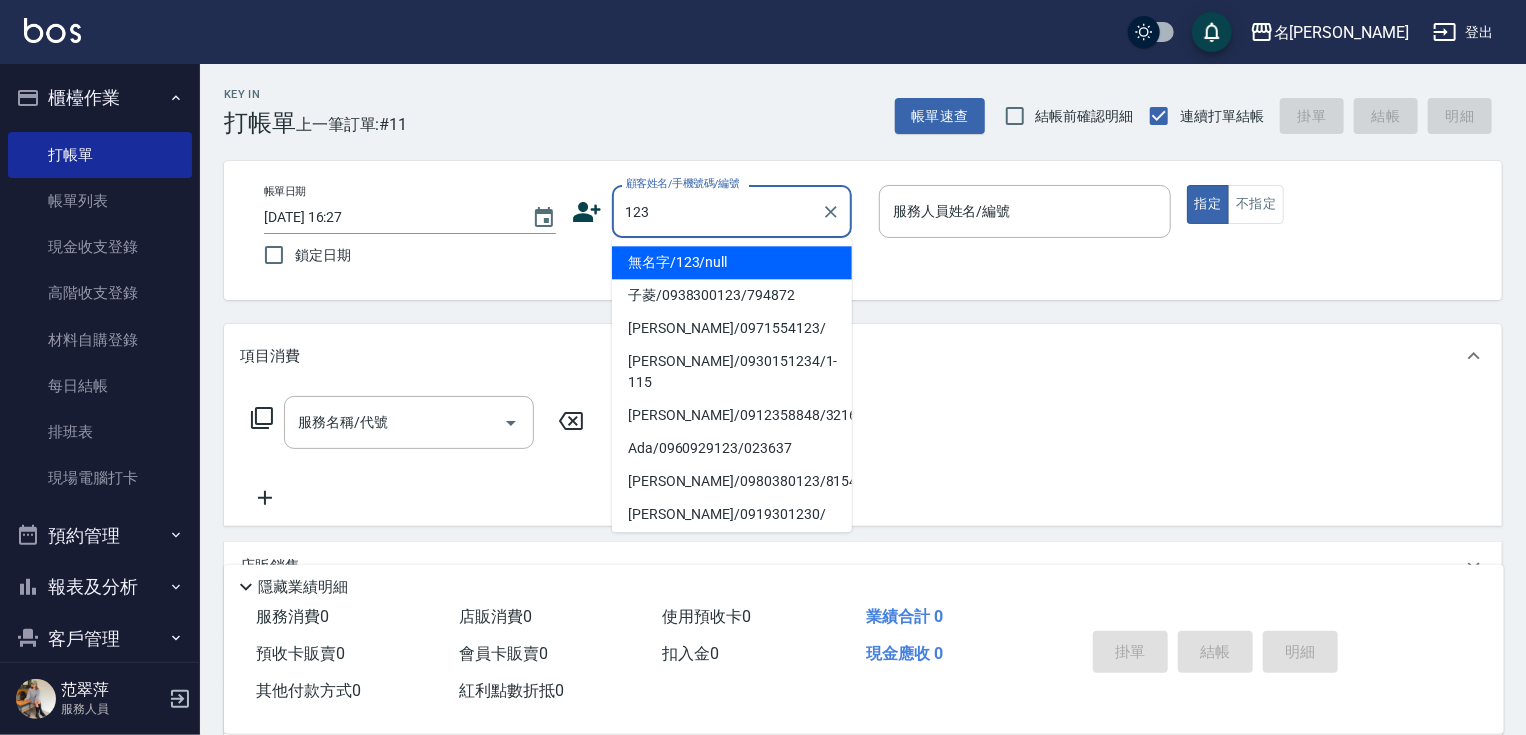 click on "無名字/123/null" at bounding box center [732, 262] 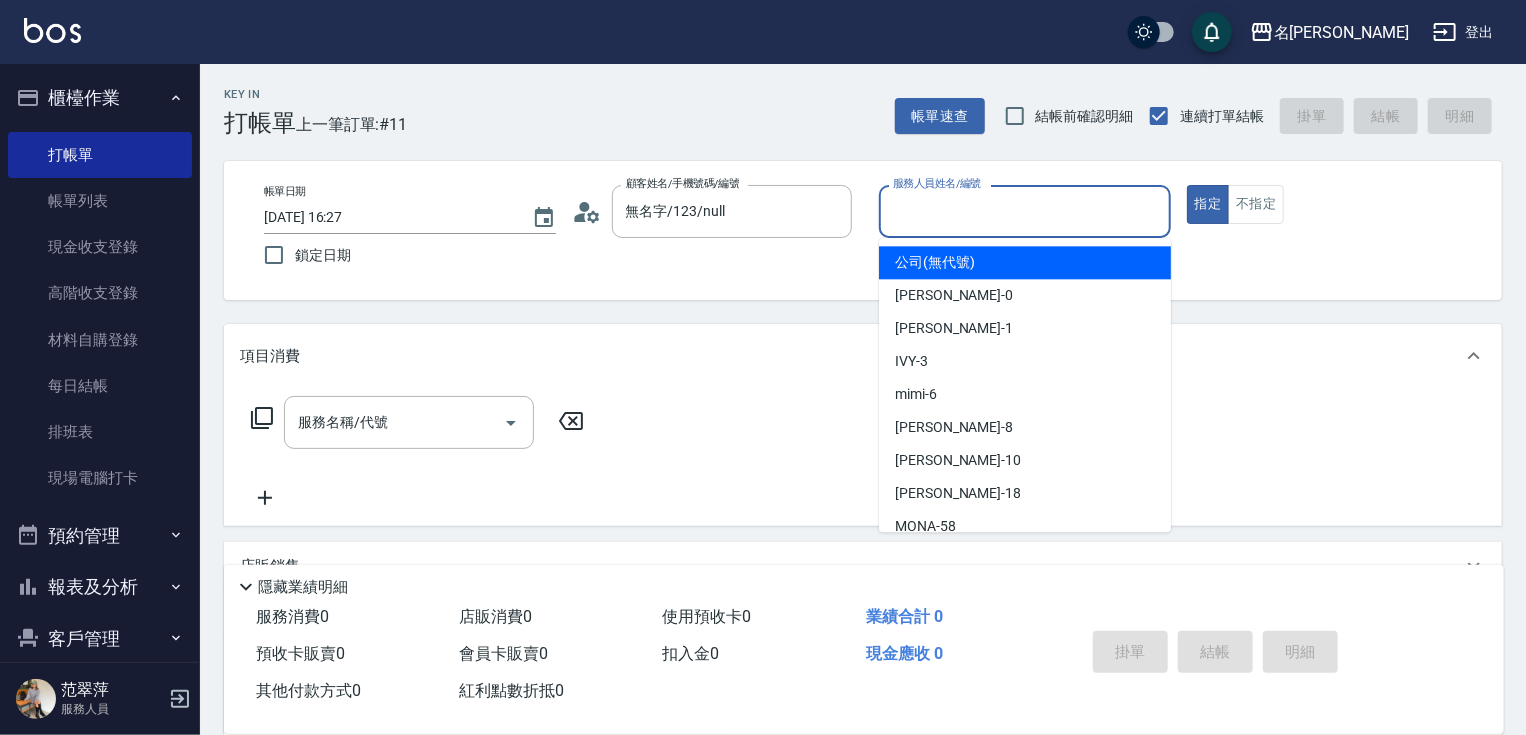 click on "服務人員姓名/編號" at bounding box center [1025, 211] 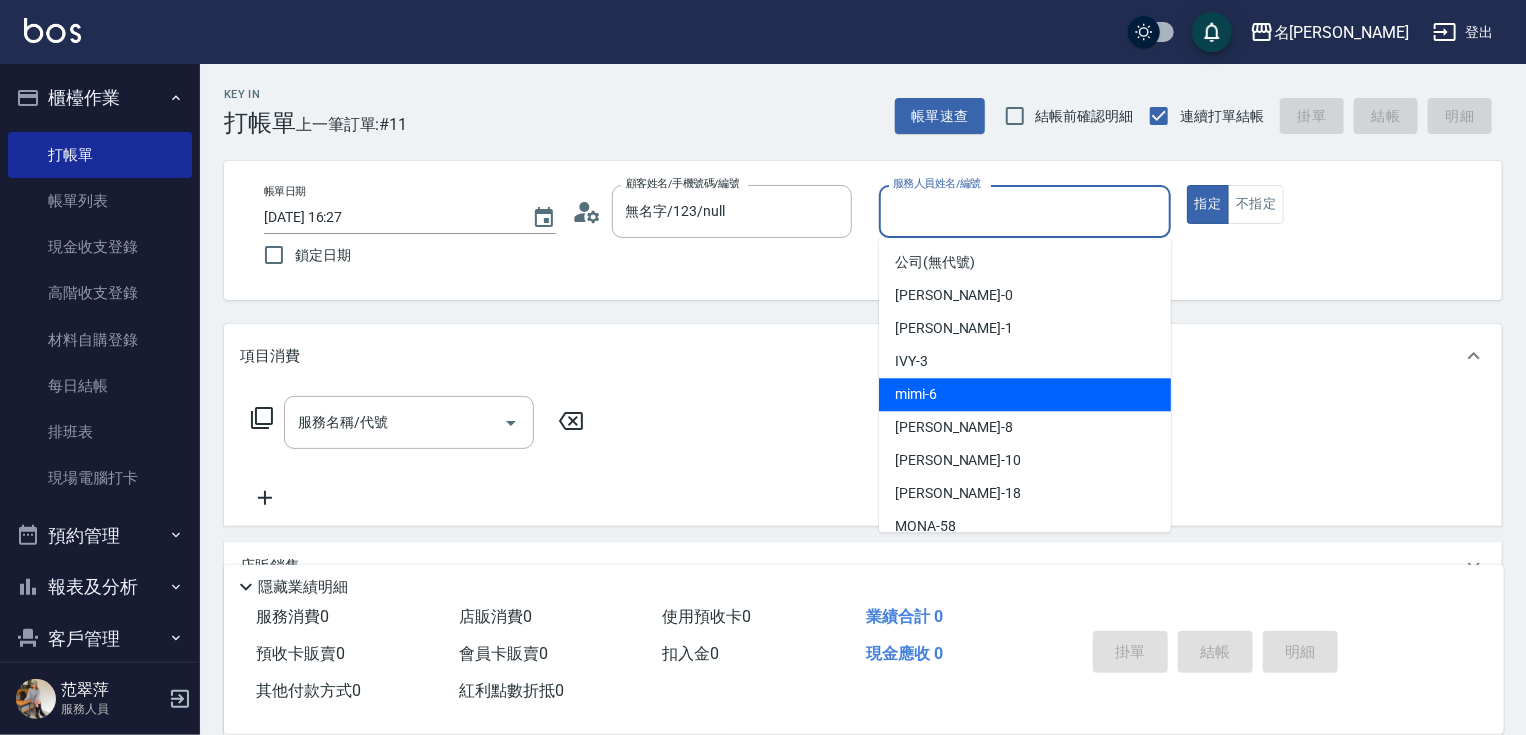 drag, startPoint x: 943, startPoint y: 388, endPoint x: 925, endPoint y: 392, distance: 18.439089 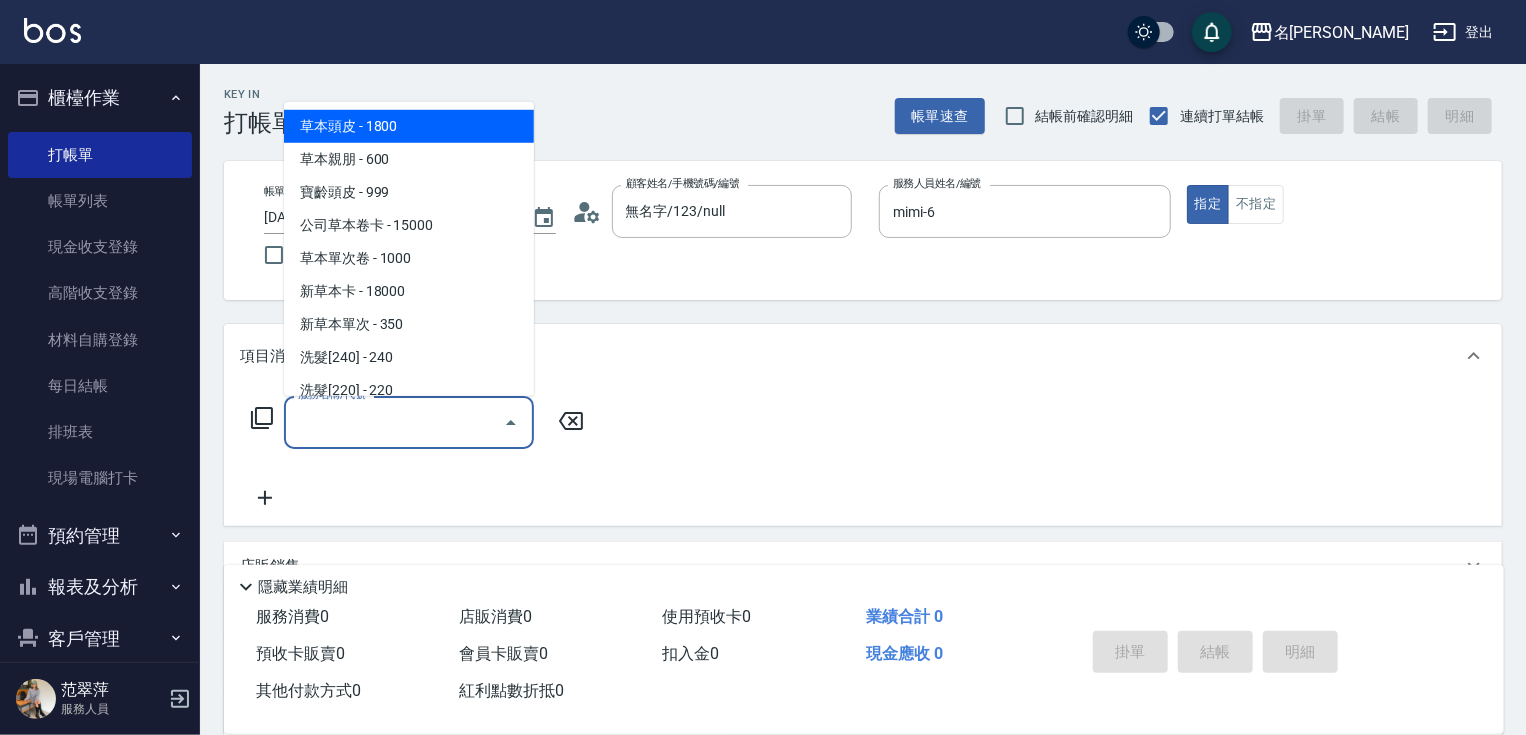 click on "服務名稱/代號" at bounding box center [394, 422] 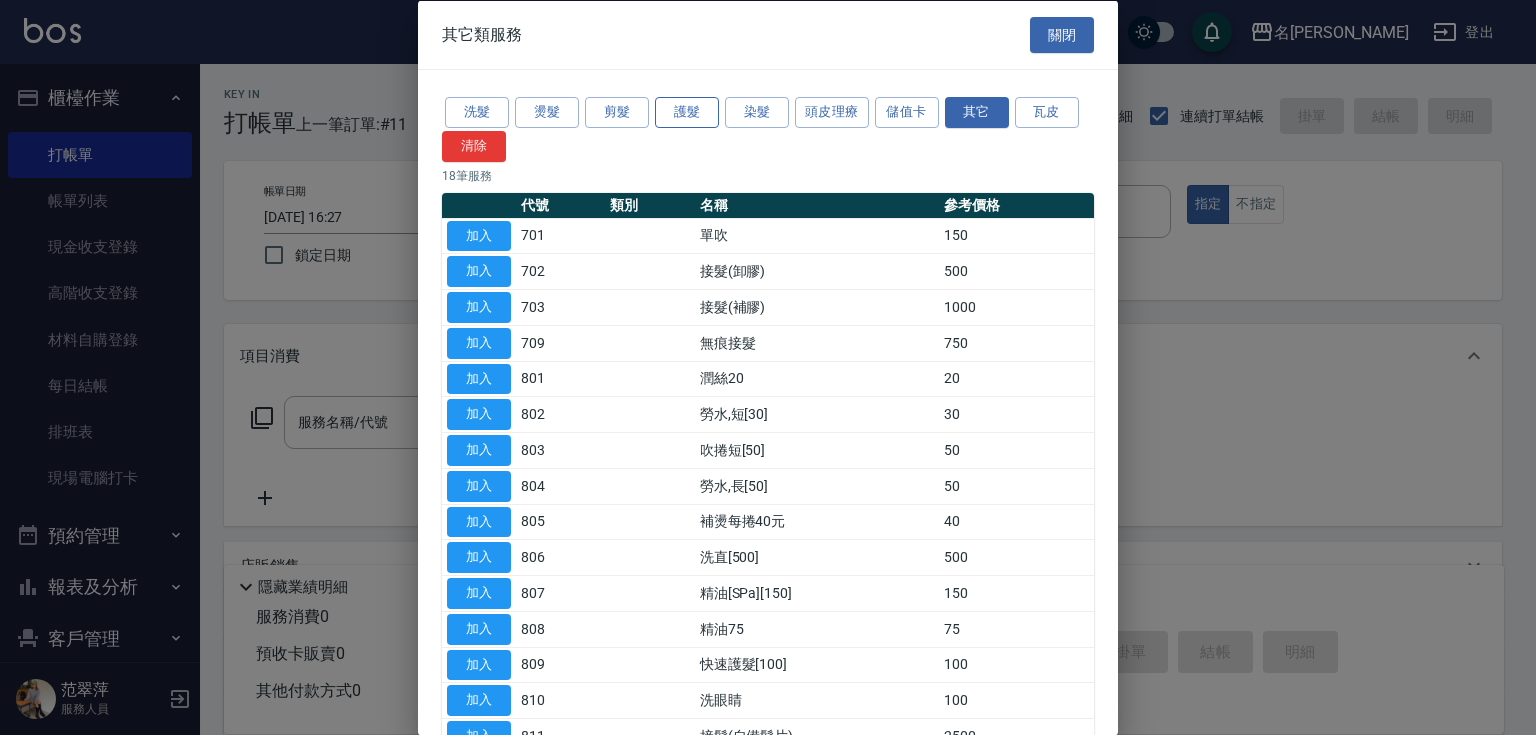 click on "護髮" at bounding box center (687, 112) 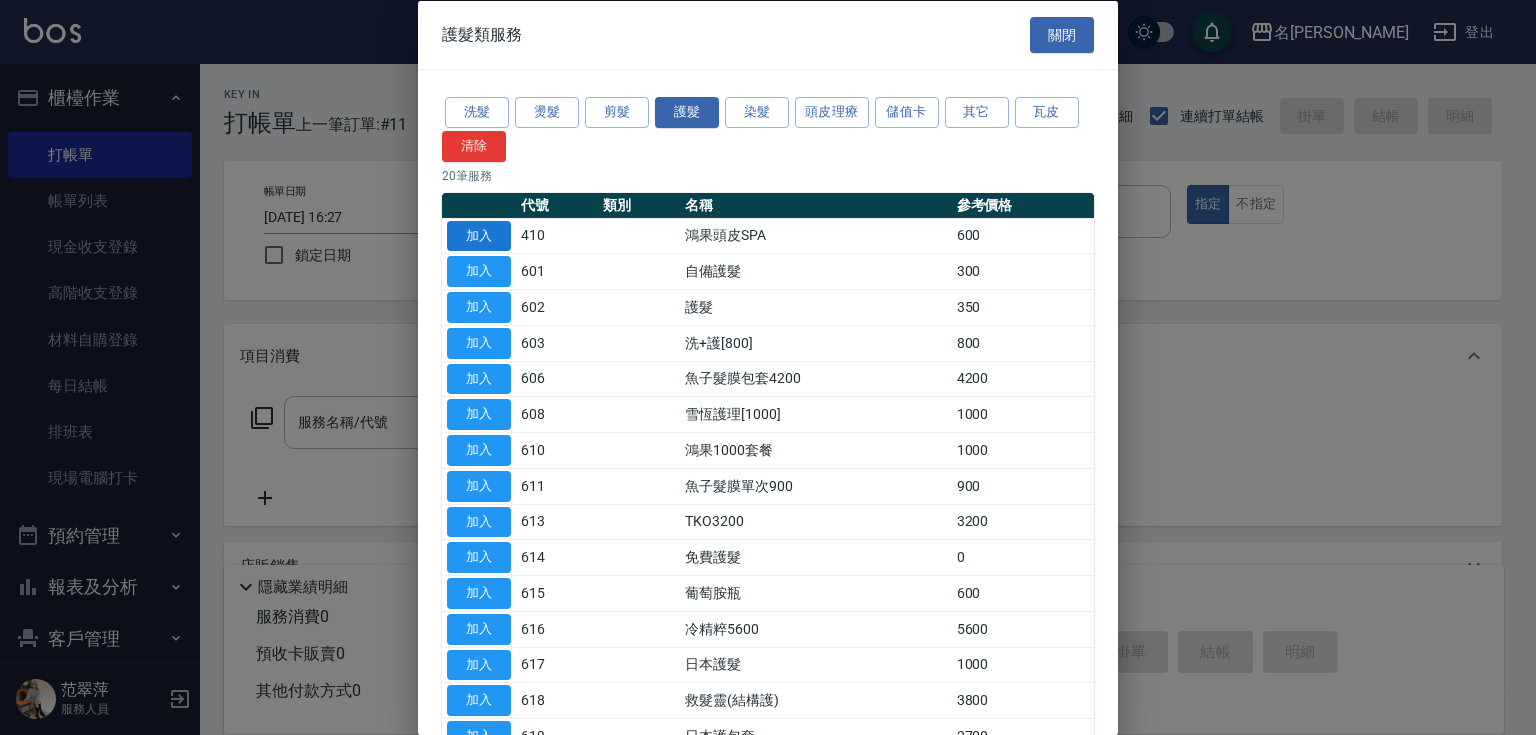 click on "加入" at bounding box center [479, 235] 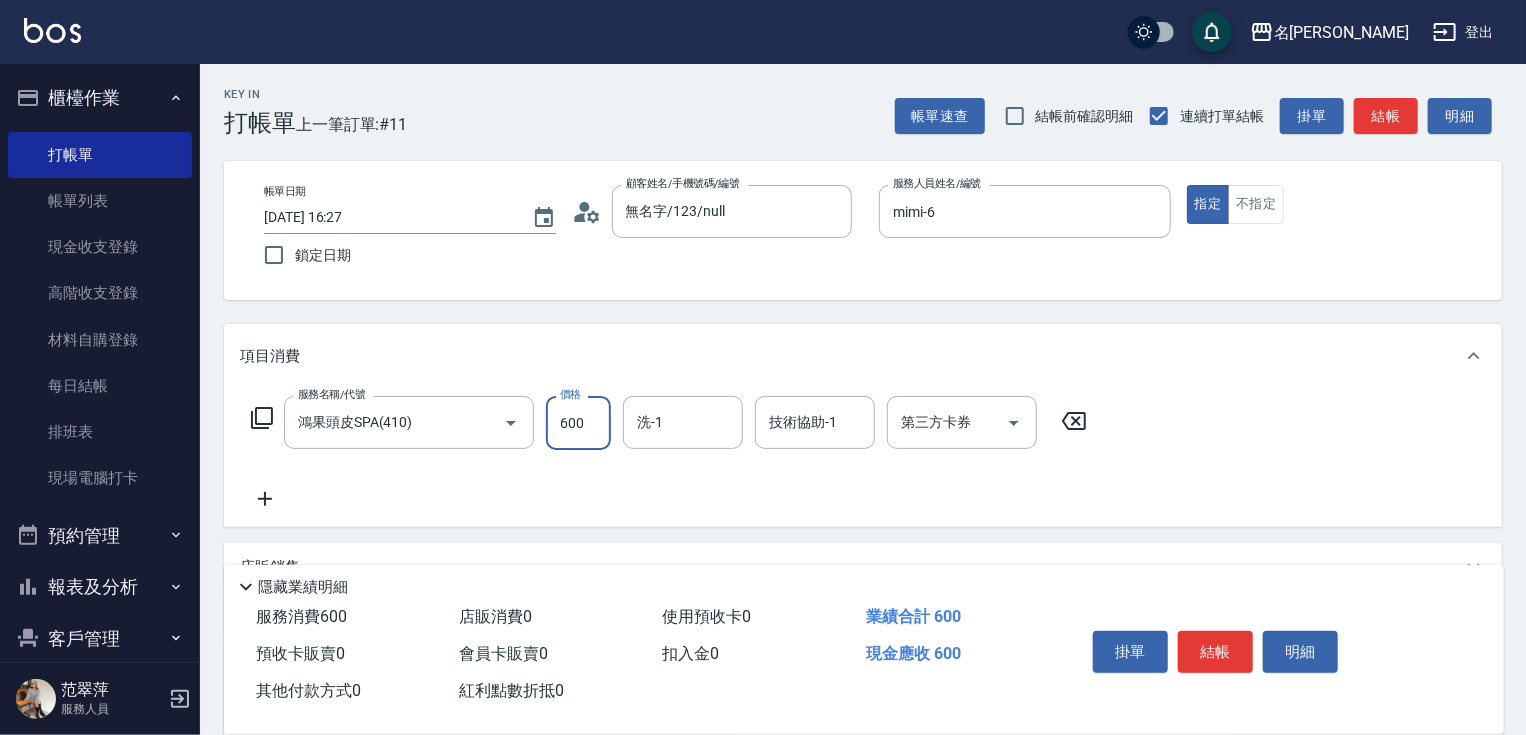 click on "600" at bounding box center [578, 423] 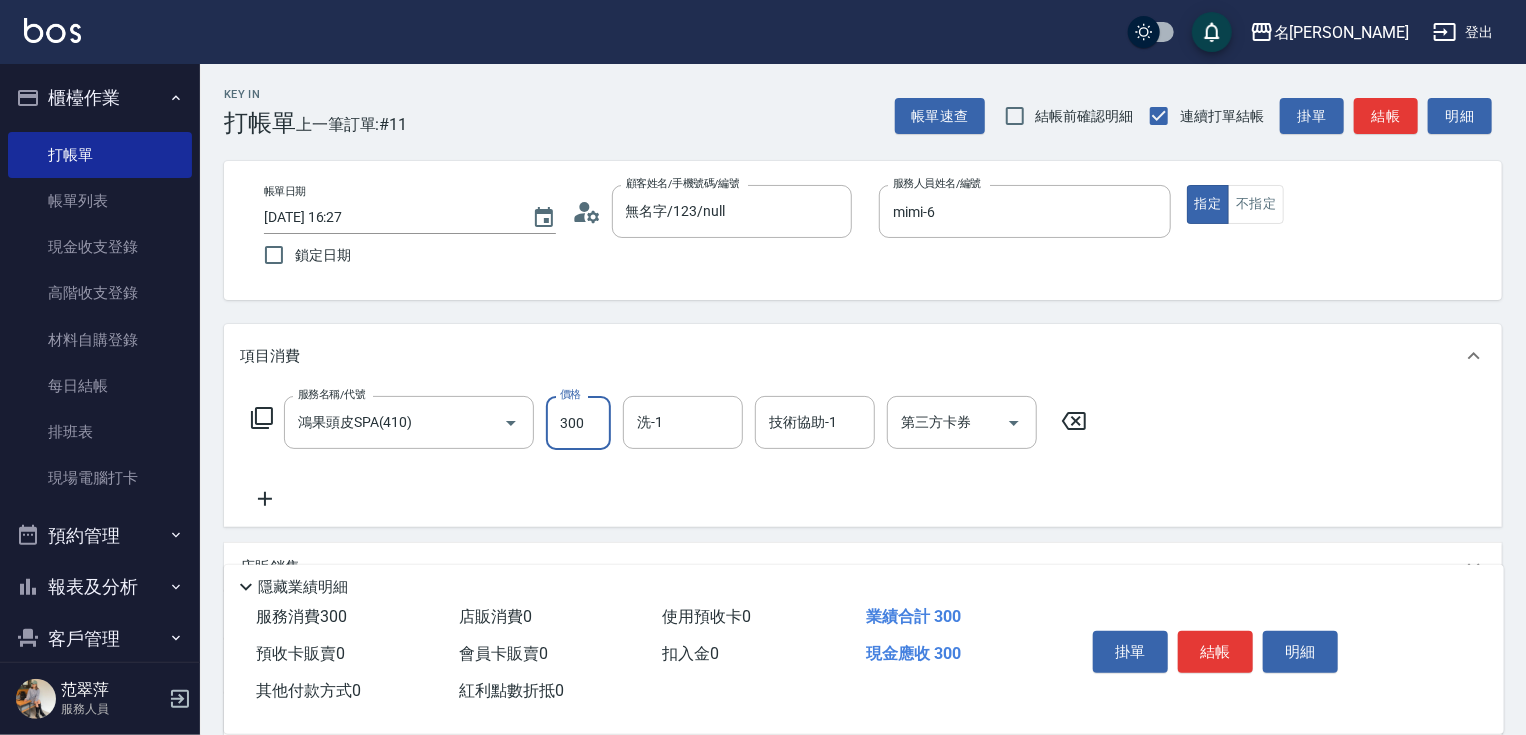 type on "300" 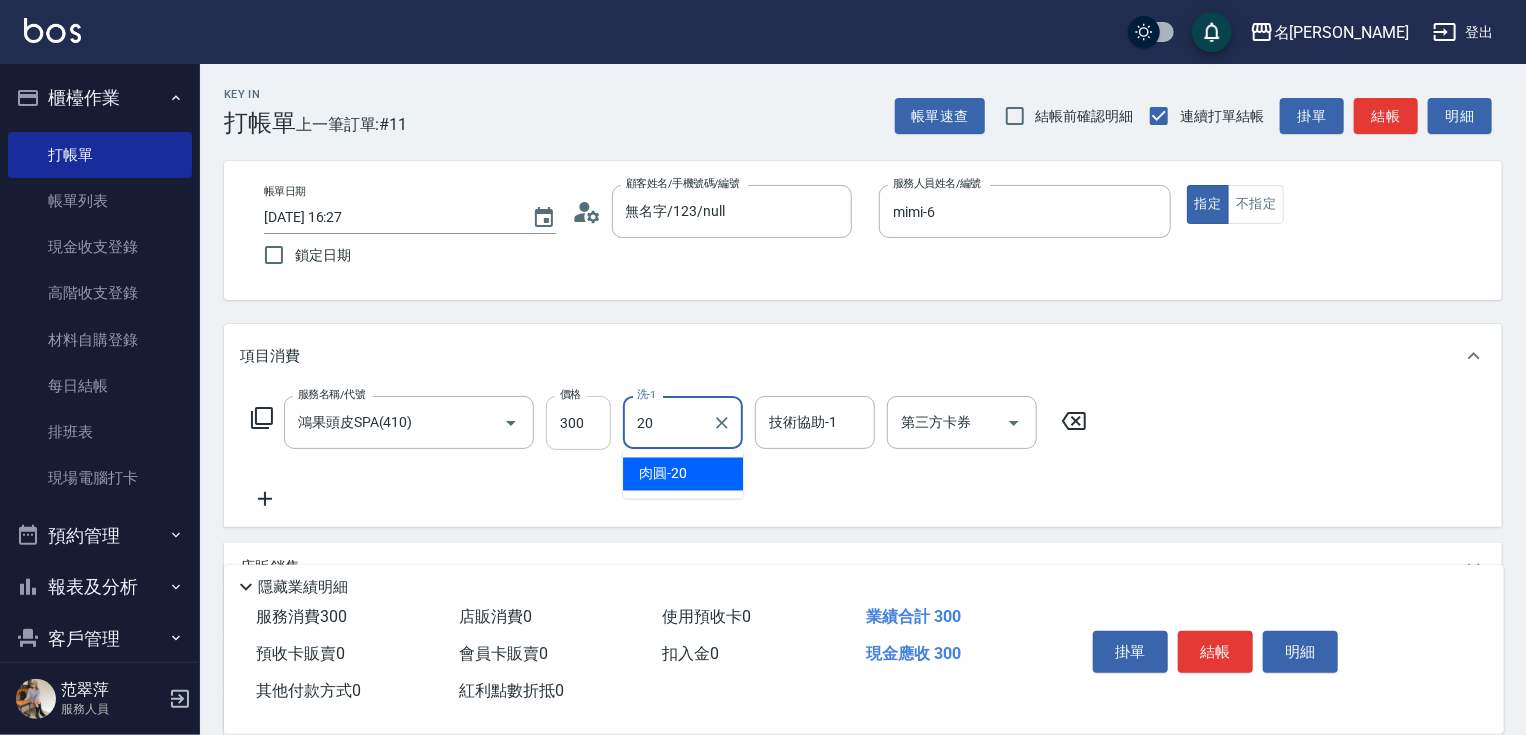 type on "肉圓-20" 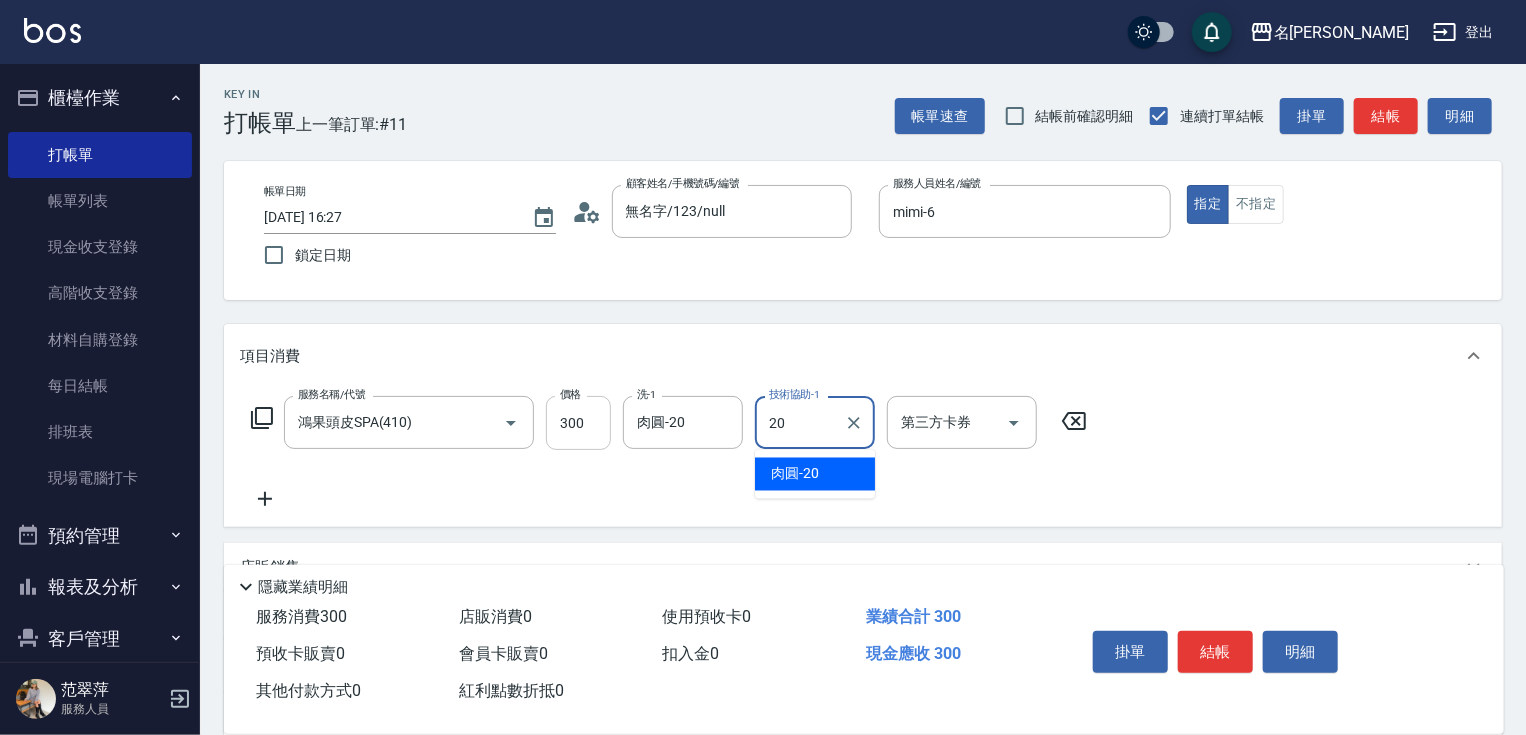type on "肉圓-20" 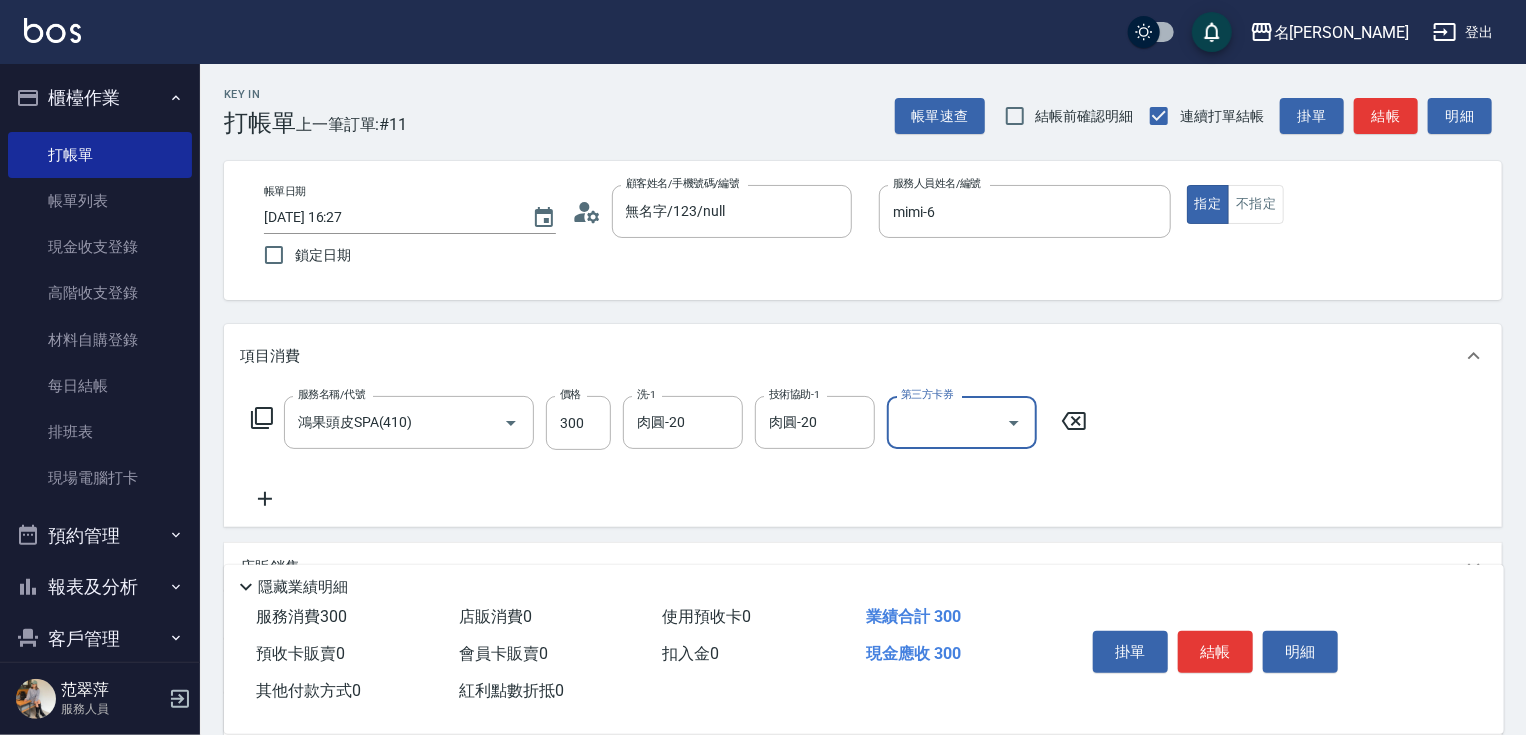 click 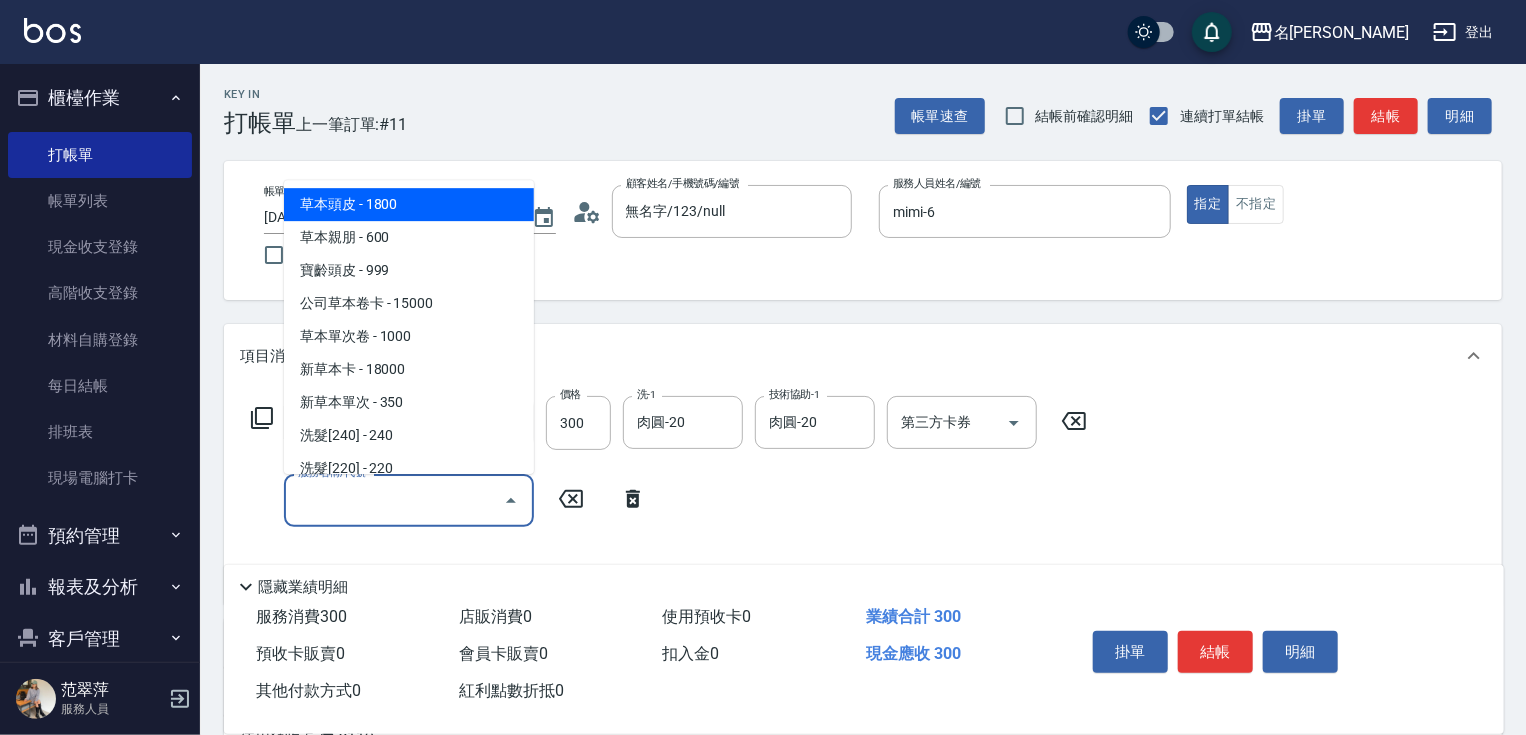 click on "服務名稱/代號" at bounding box center [394, 500] 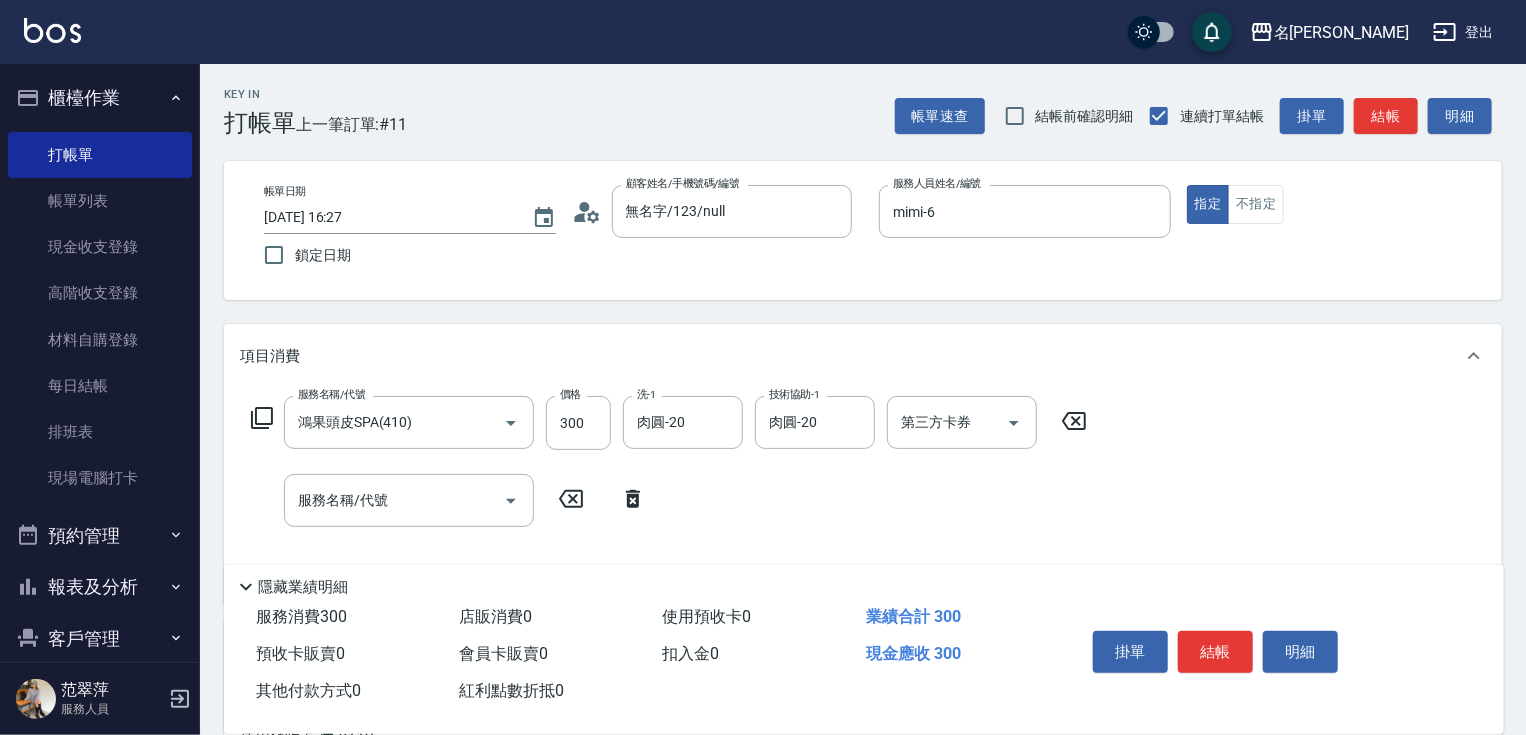 click 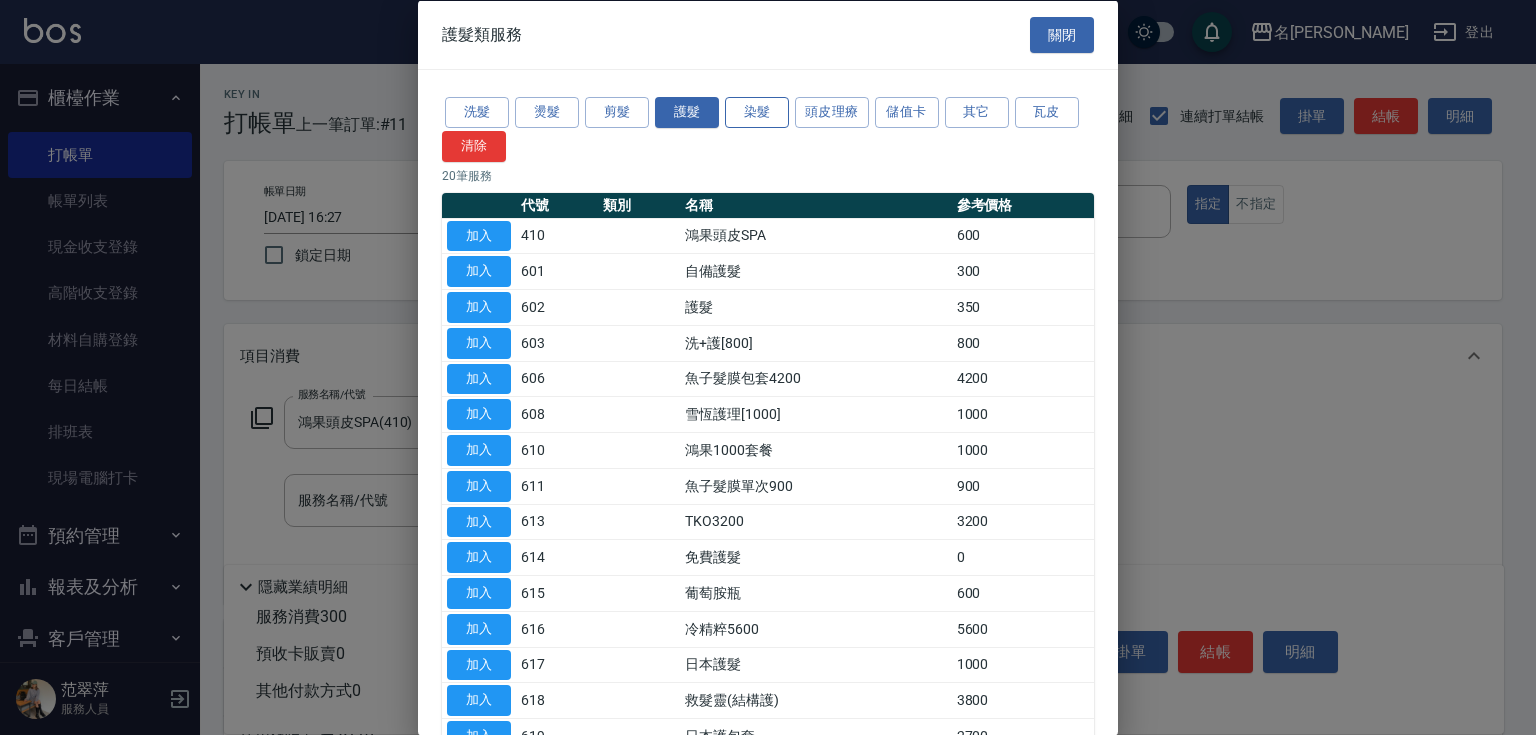 click on "染髮" at bounding box center [757, 112] 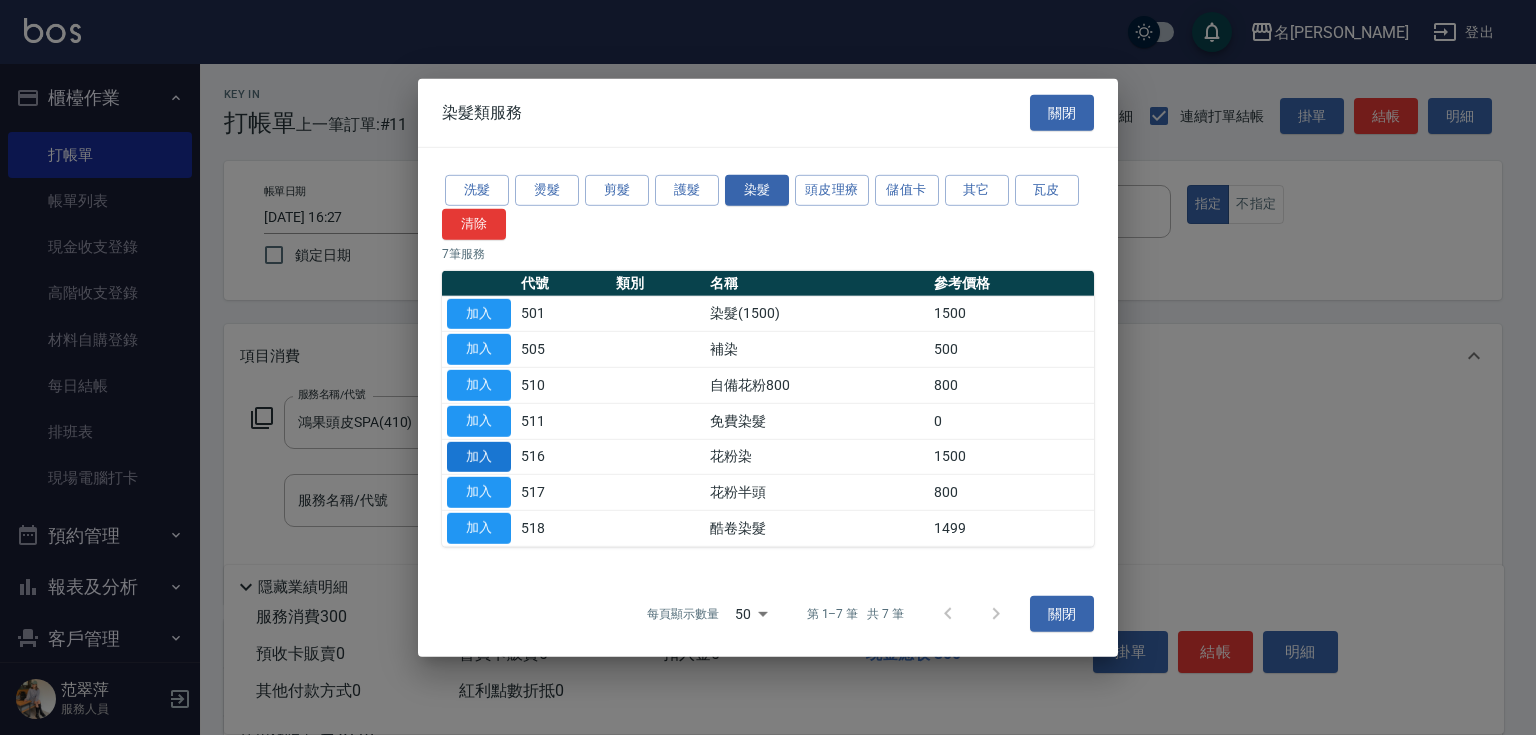 click on "加入" at bounding box center [479, 456] 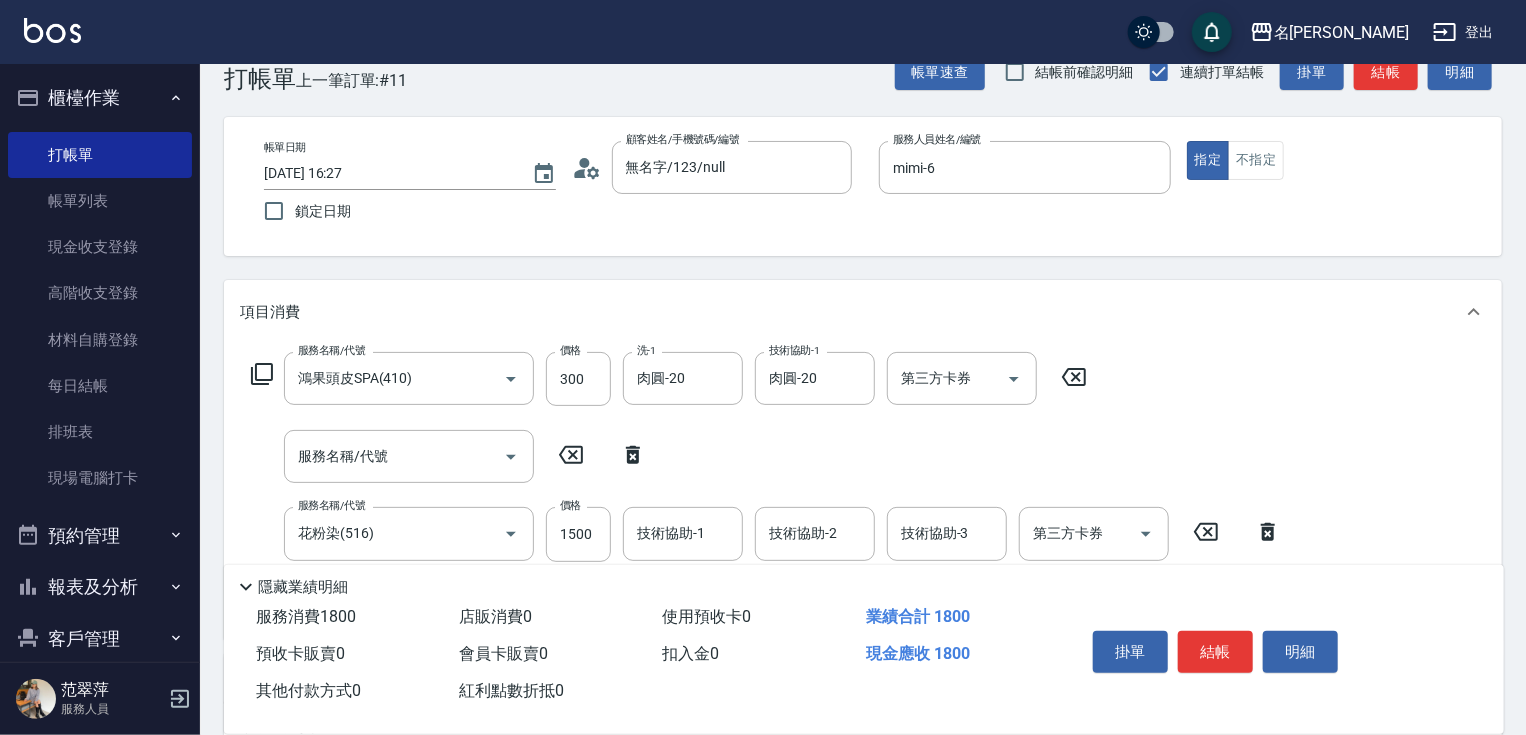 scroll, scrollTop: 80, scrollLeft: 0, axis: vertical 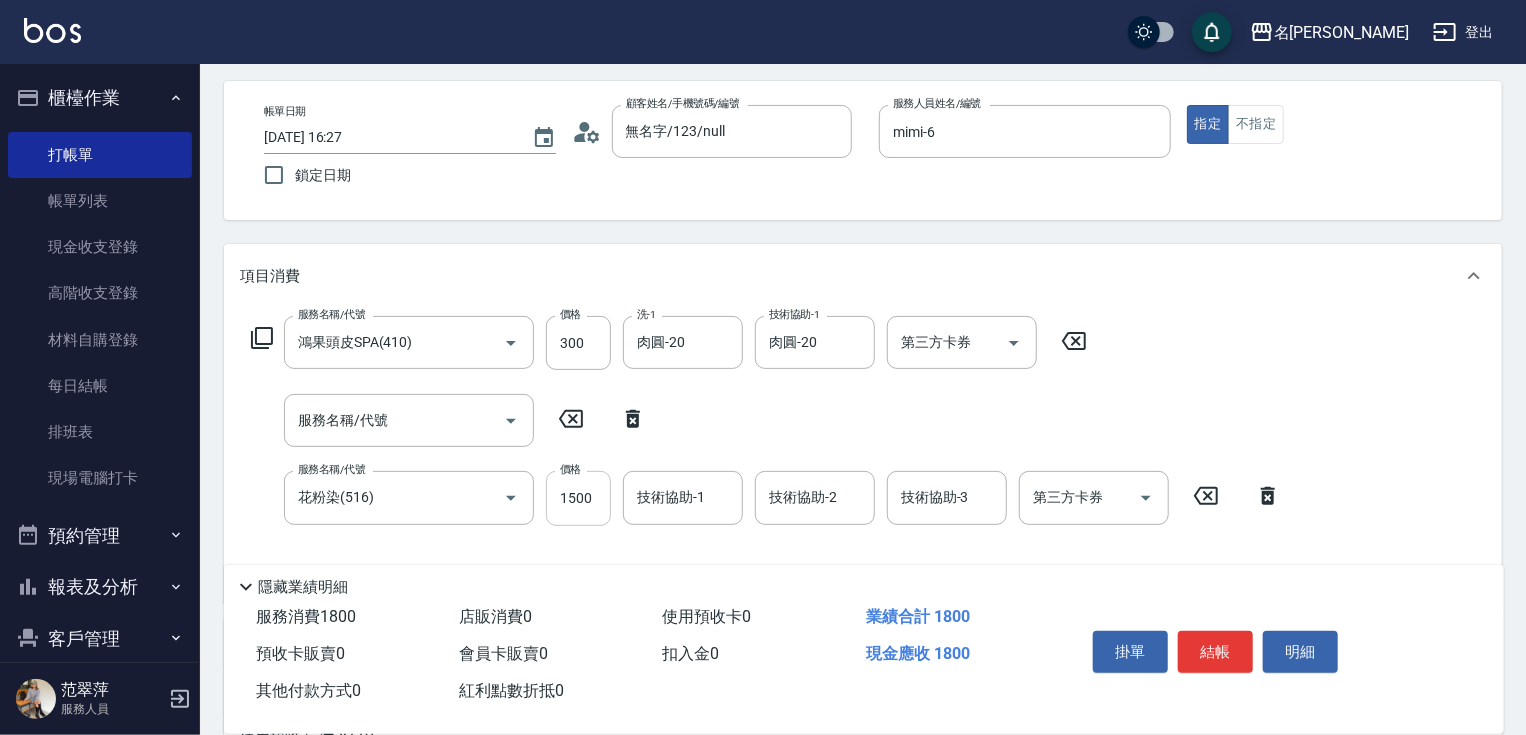 click on "1500" at bounding box center (578, 498) 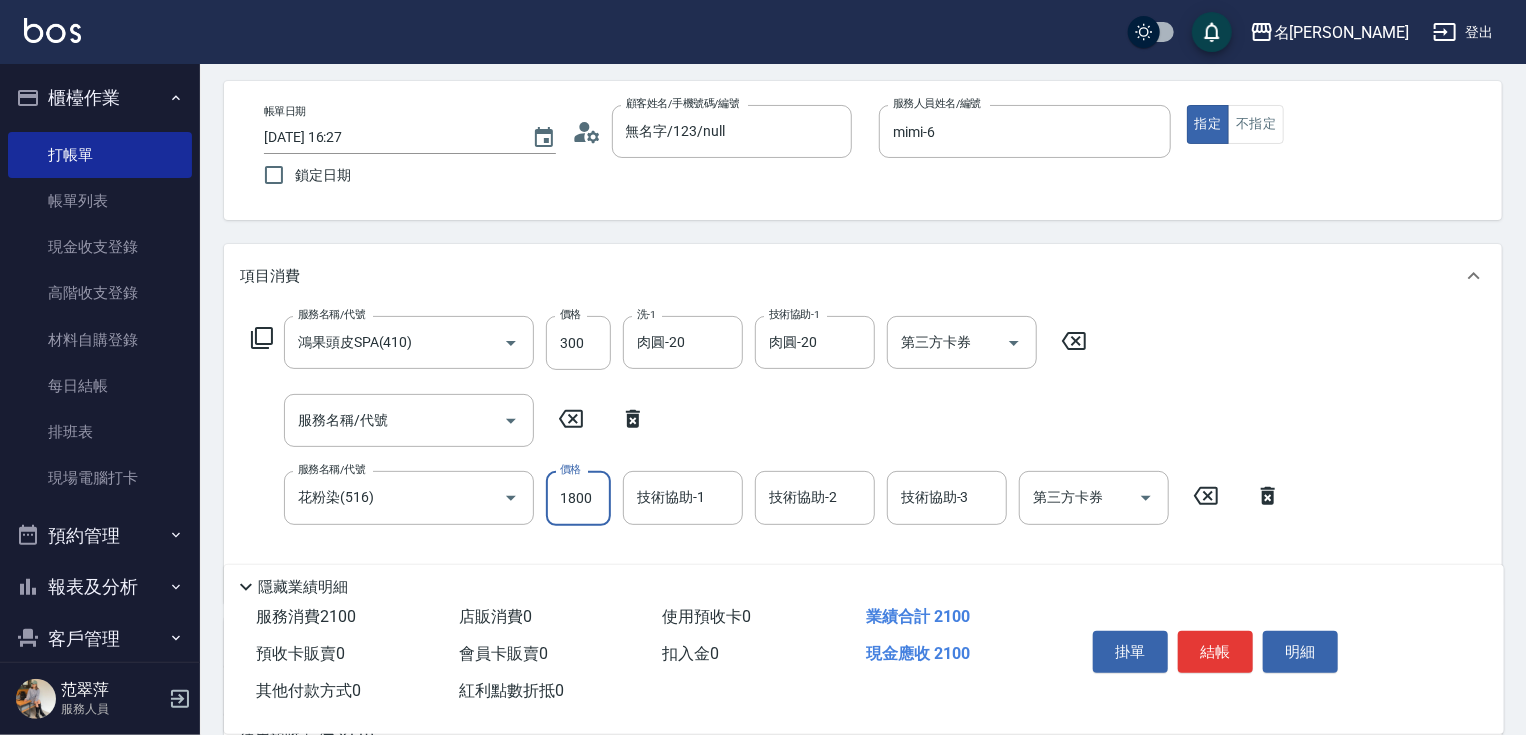 type on "1800" 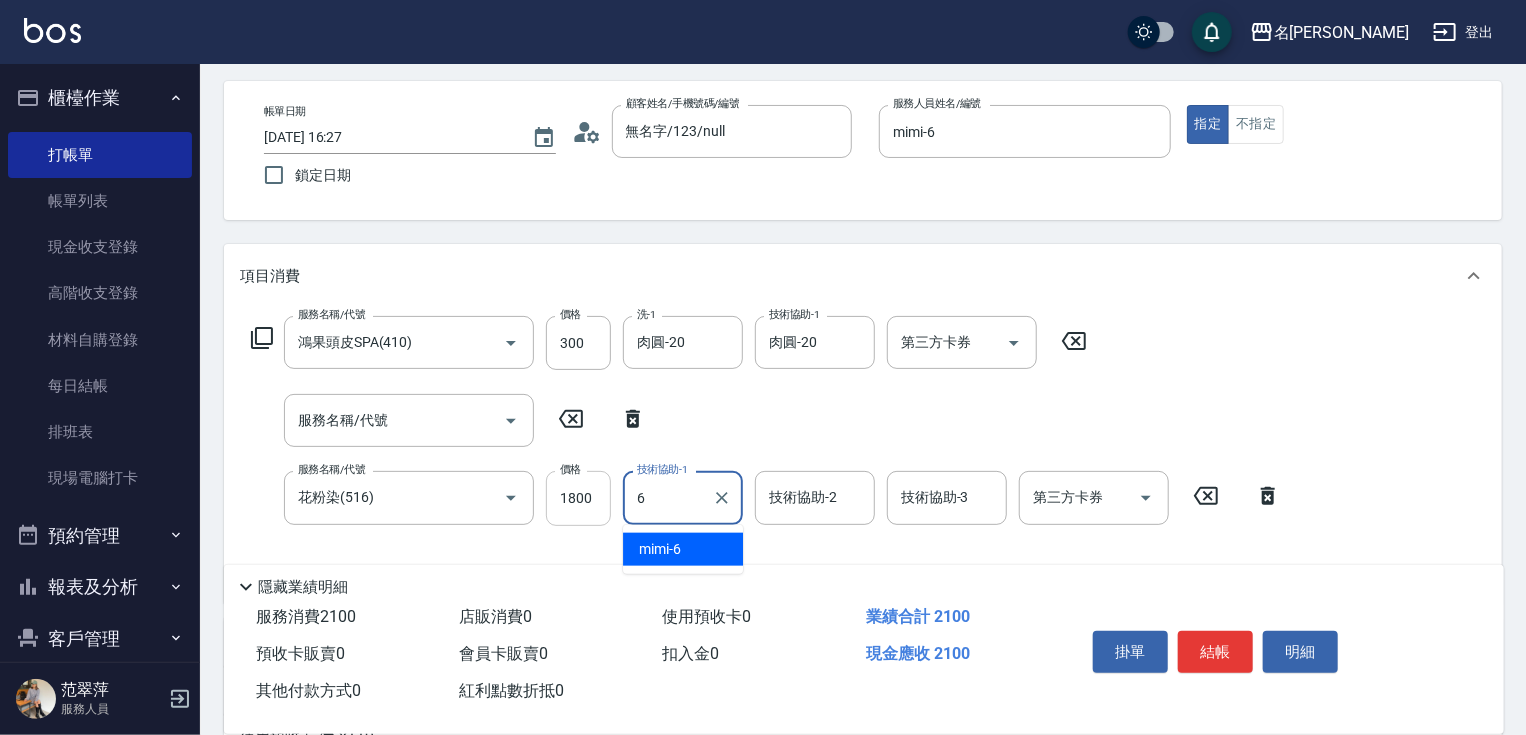 type on "mimi-6" 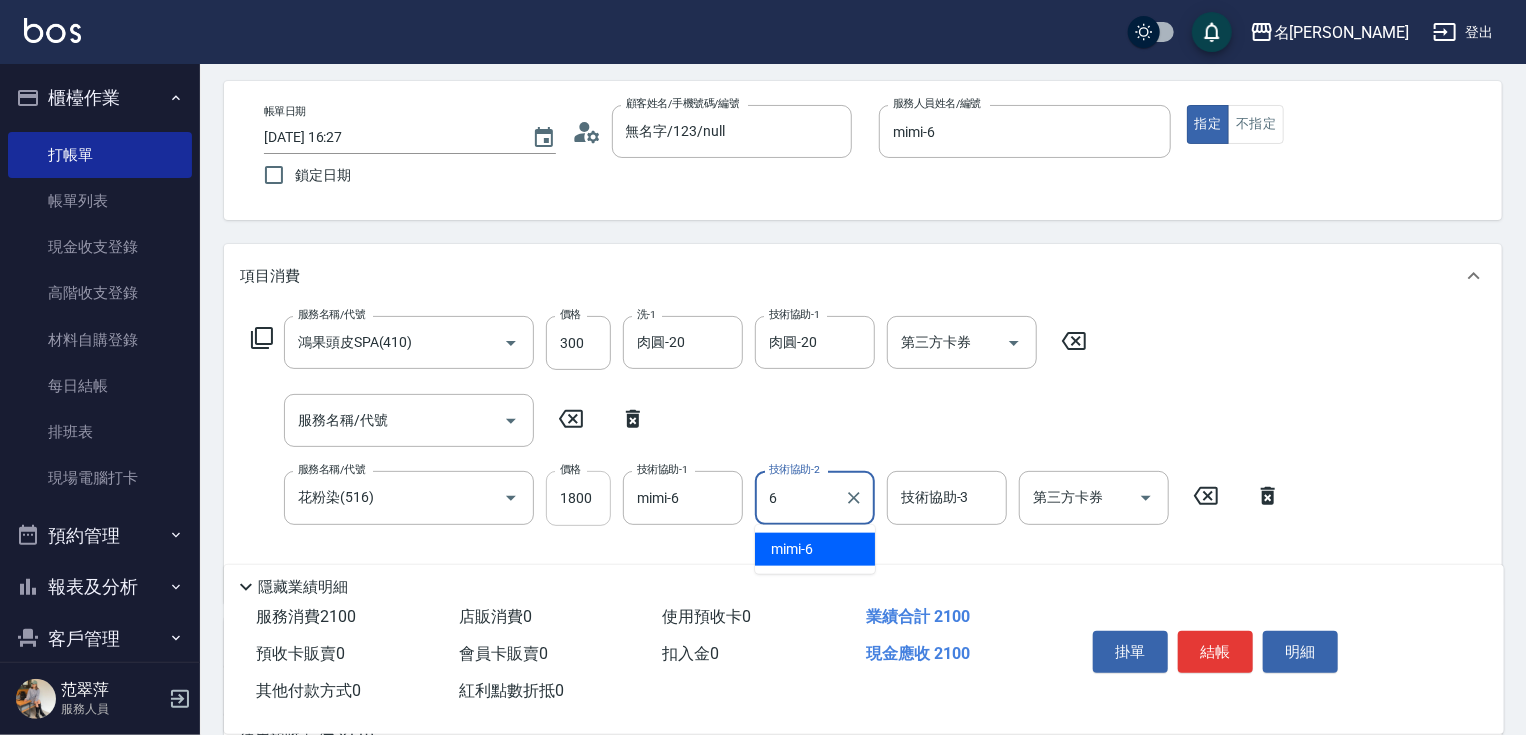 type on "6" 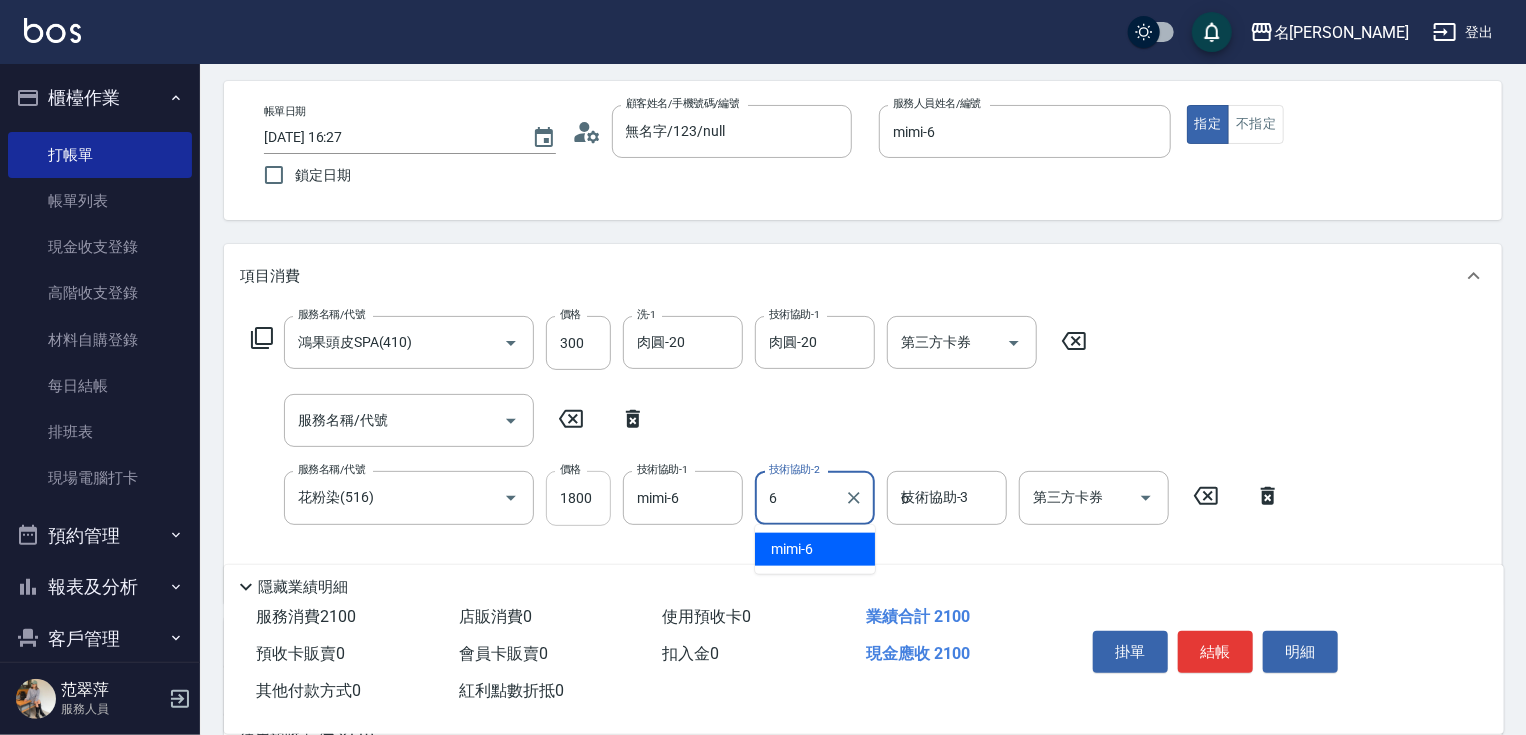 type on "mimi-6" 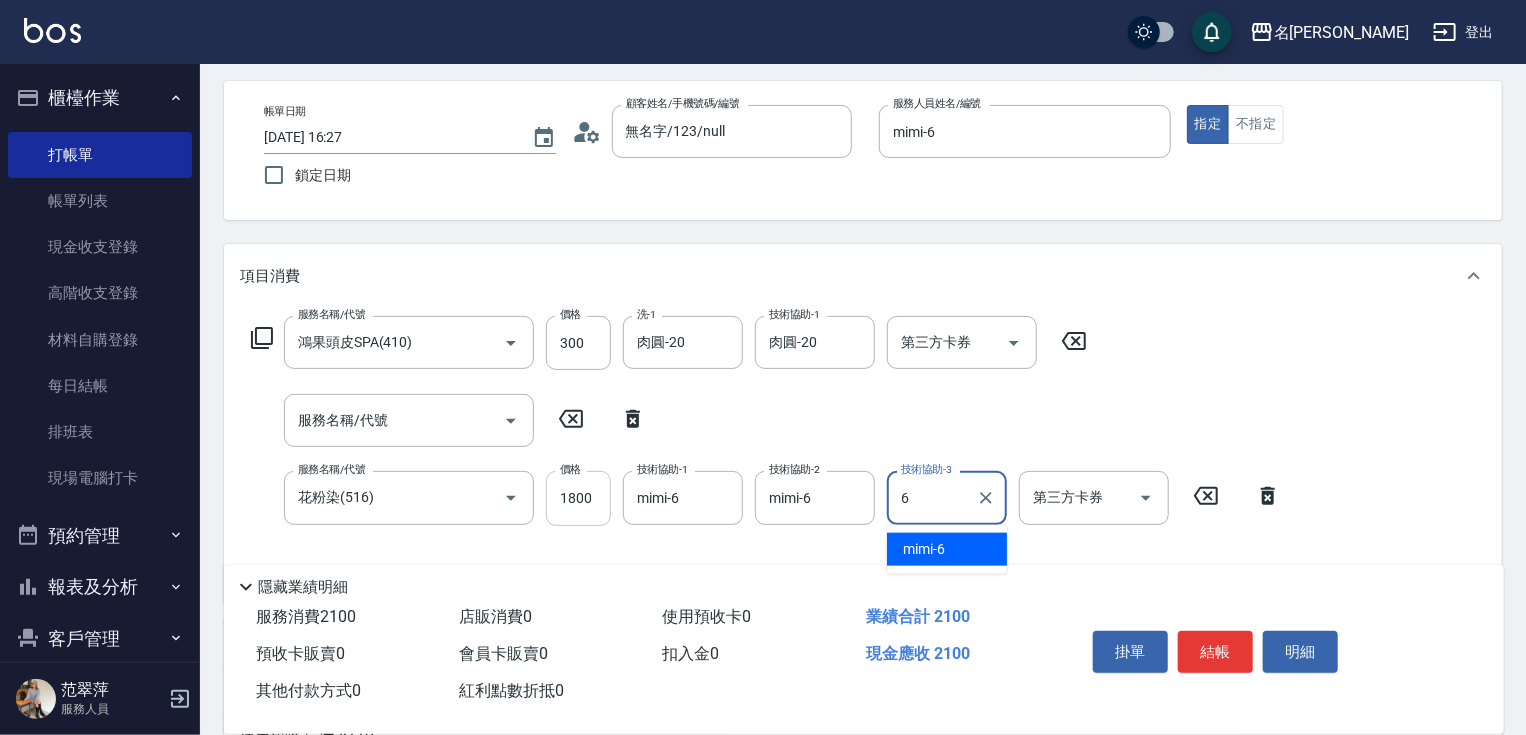 type on "6" 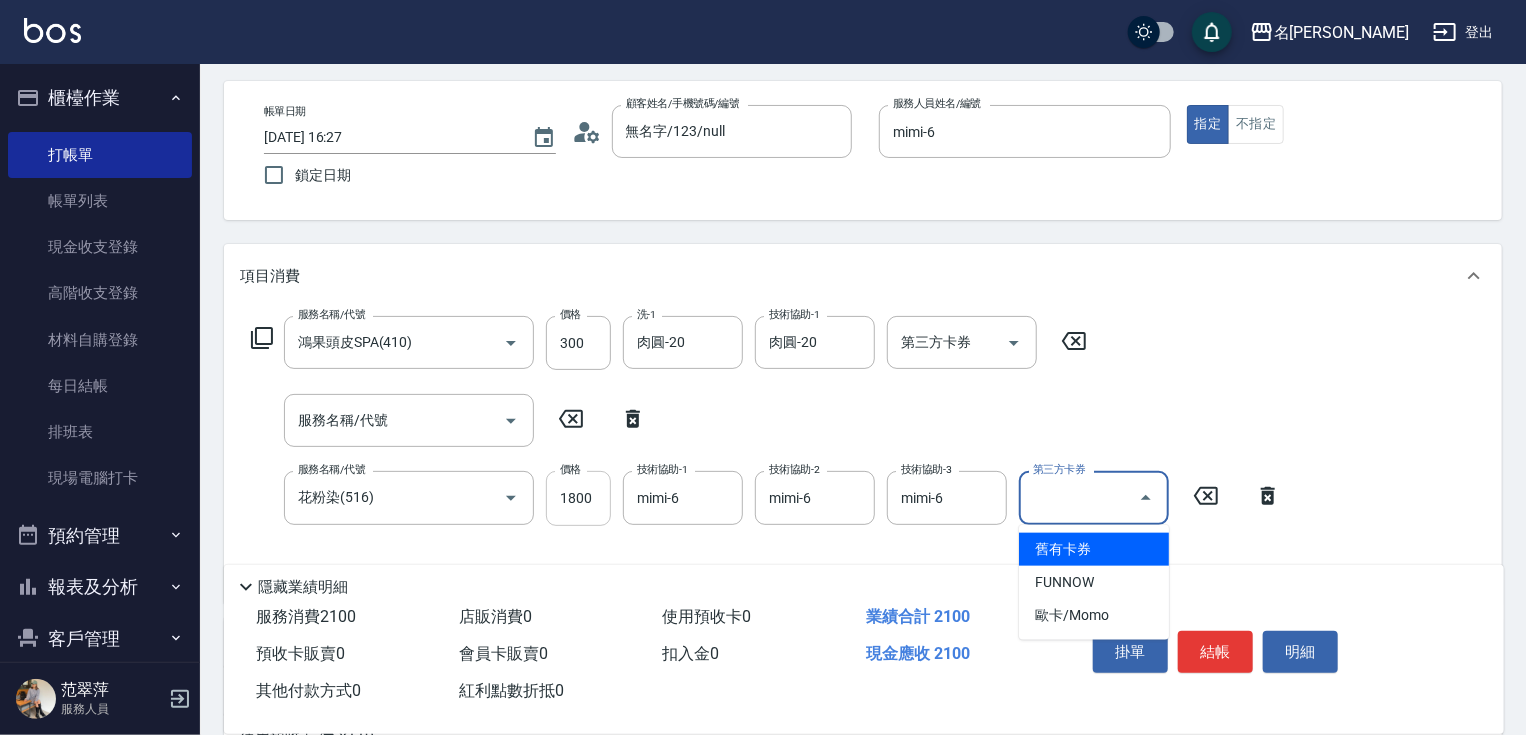 type on "舊有卡券" 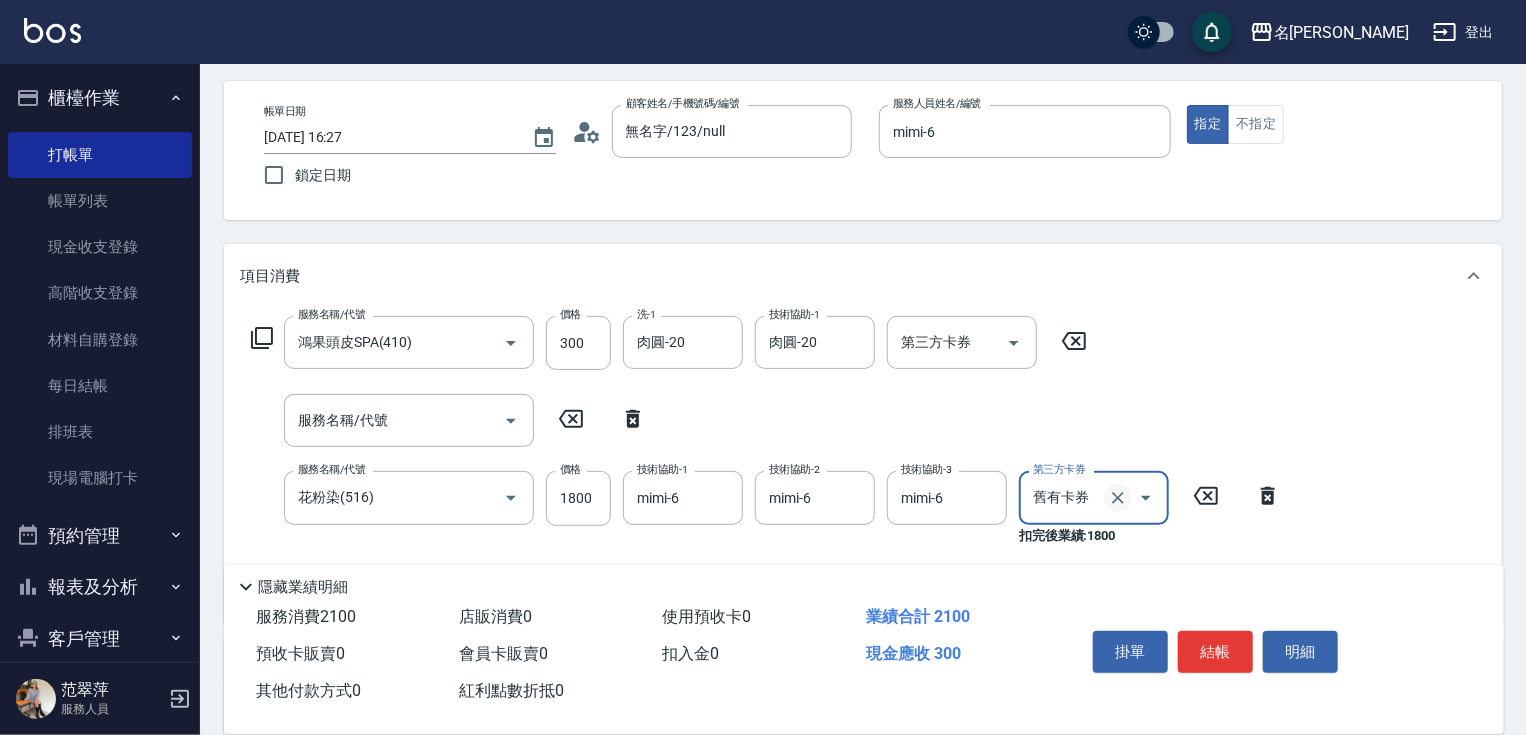 click 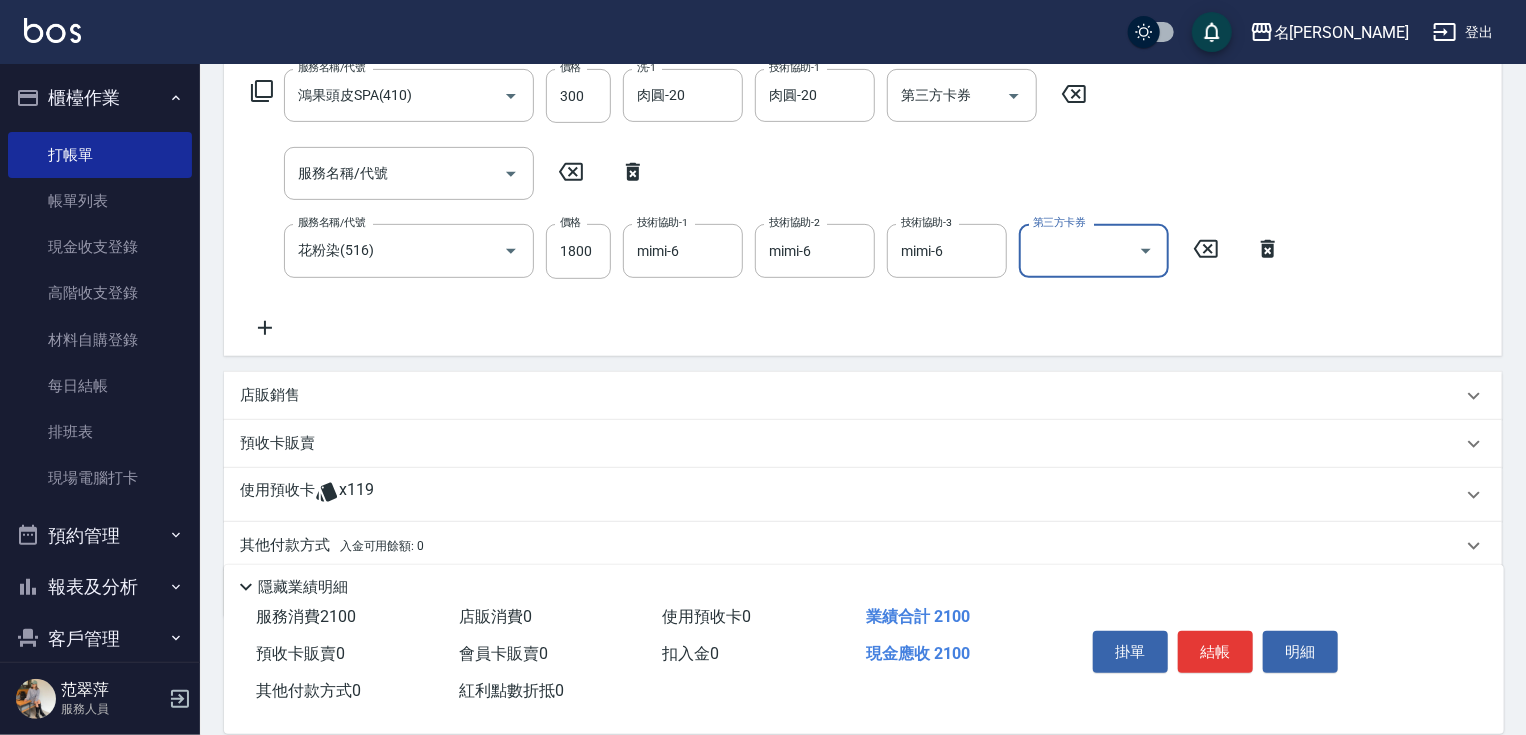 scroll, scrollTop: 389, scrollLeft: 0, axis: vertical 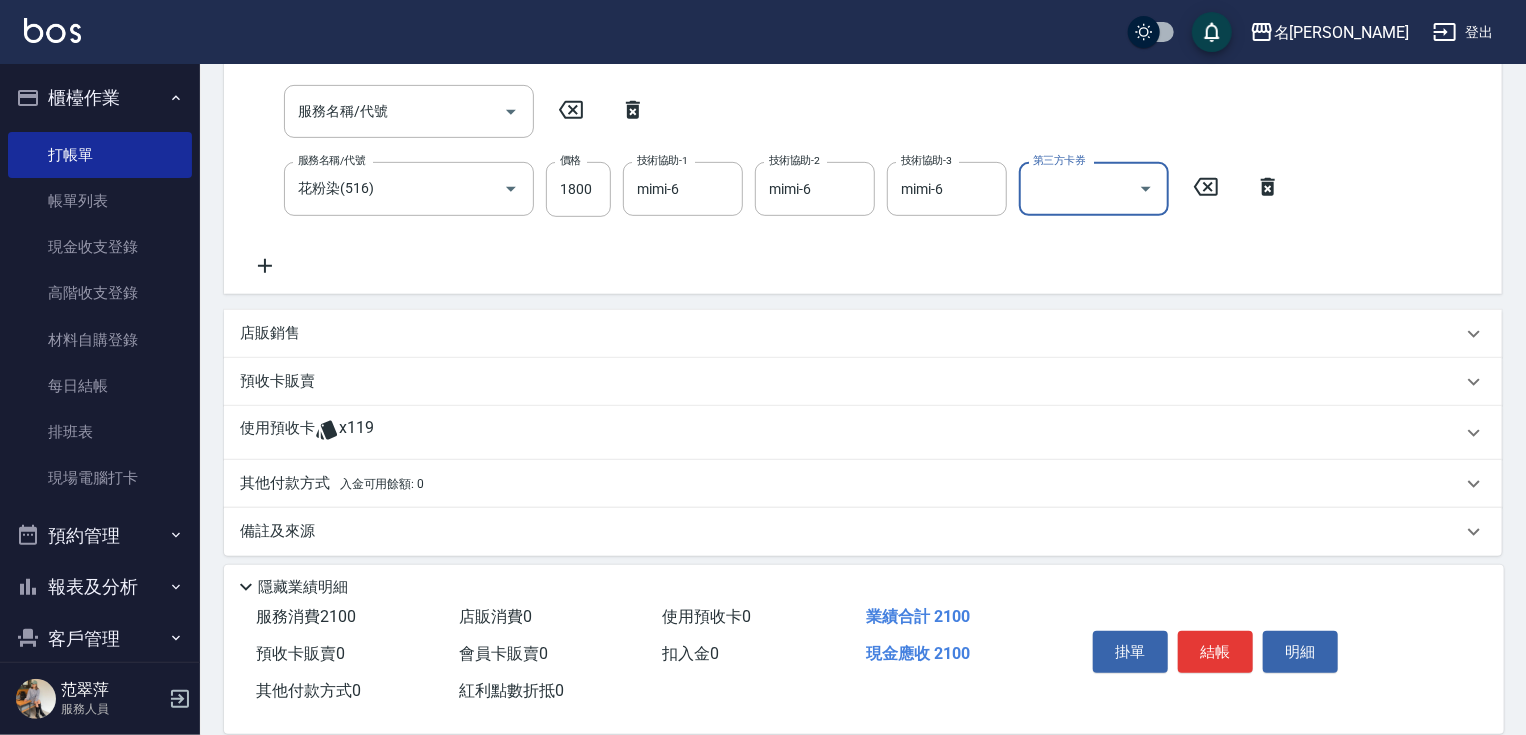 click on "其他付款方式 入金可用餘額: 0" at bounding box center [332, 484] 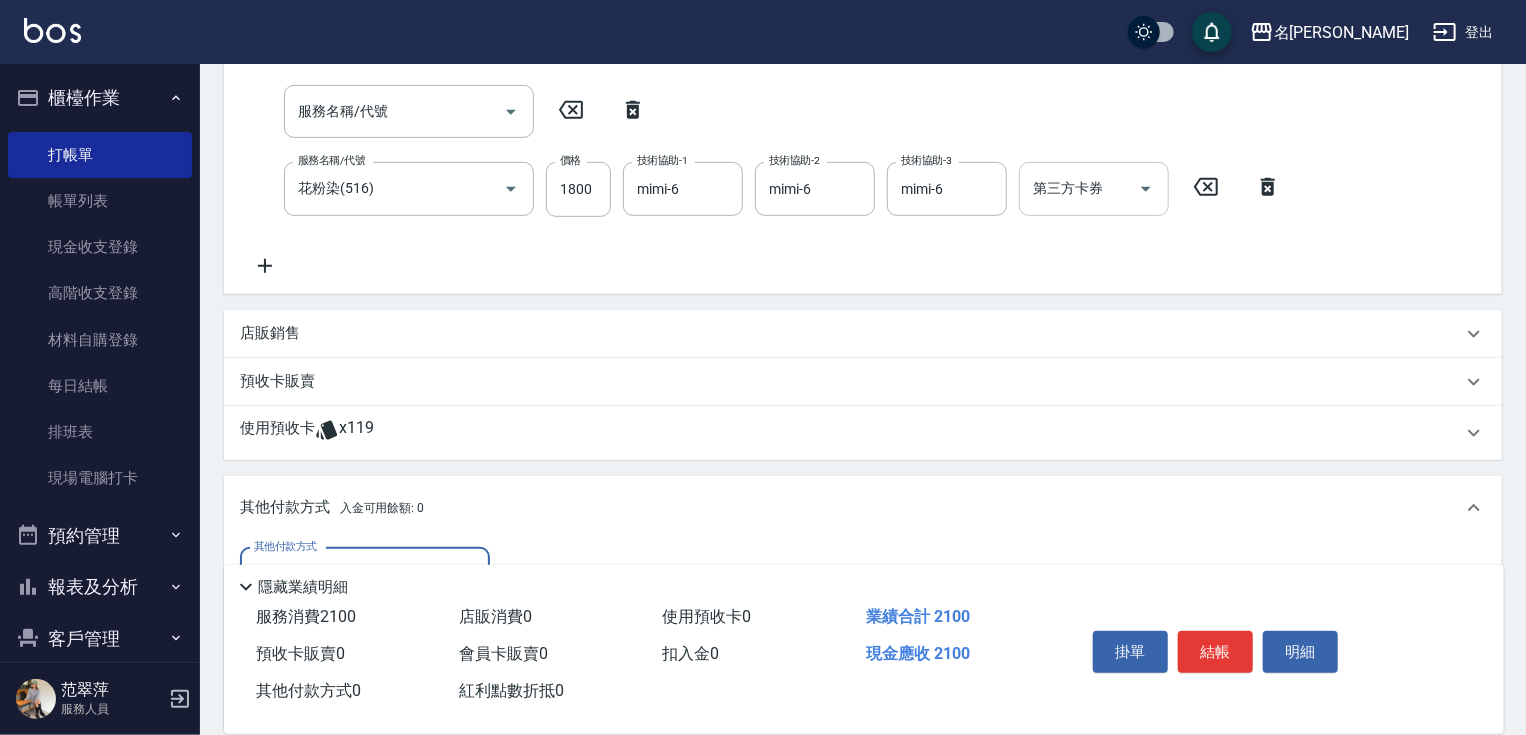 scroll, scrollTop: 0, scrollLeft: 0, axis: both 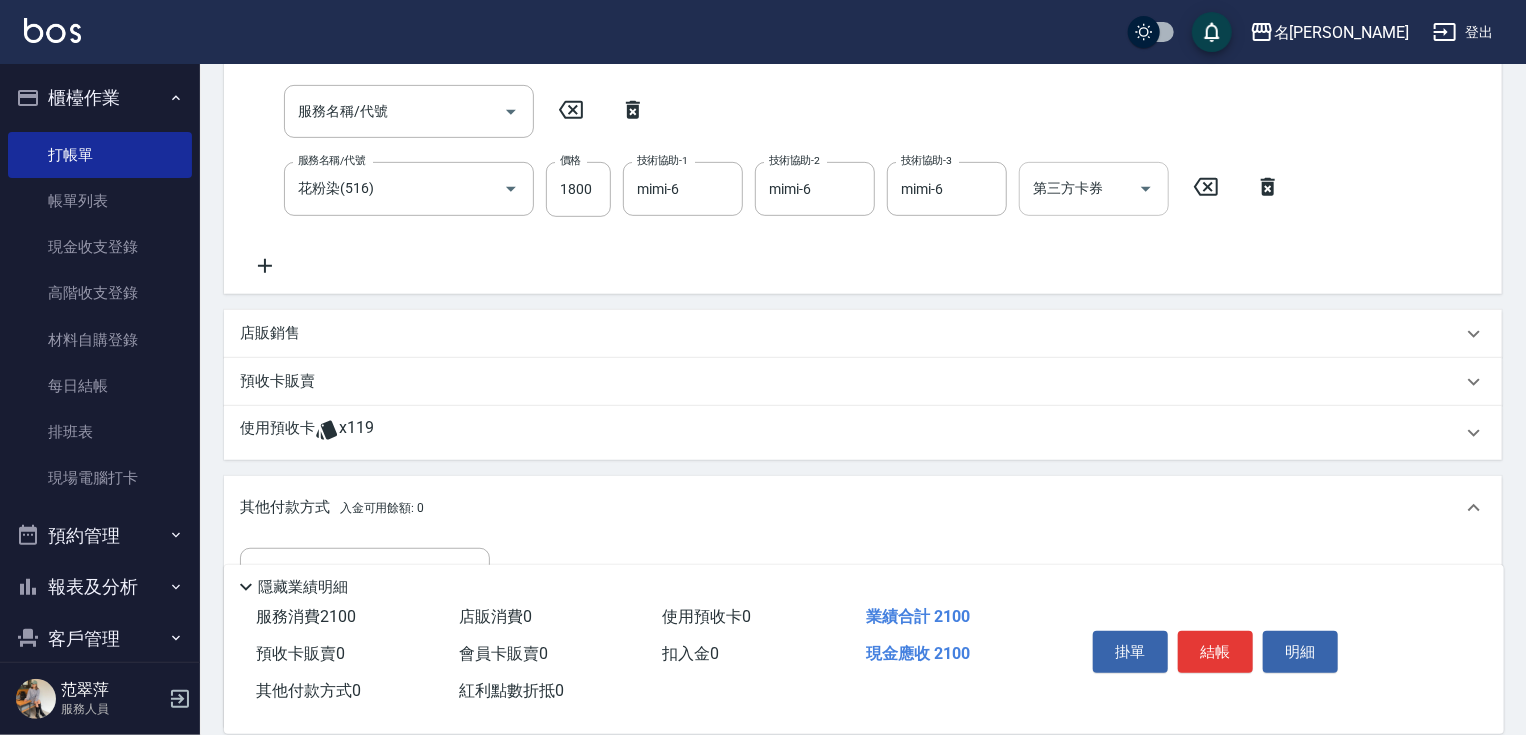 click on "隱藏業績明細" at bounding box center (864, 582) 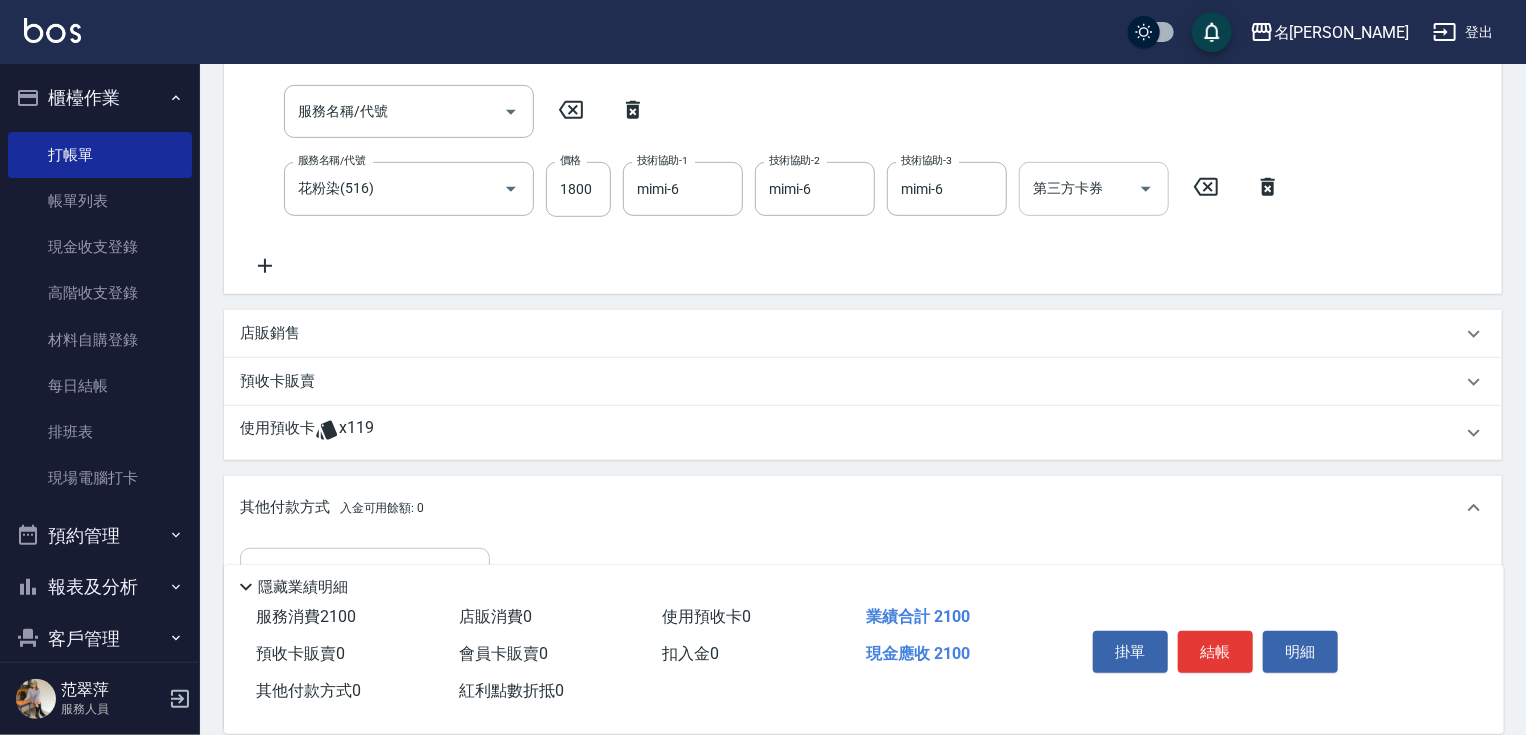 click on "其他付款方式" at bounding box center (365, 574) 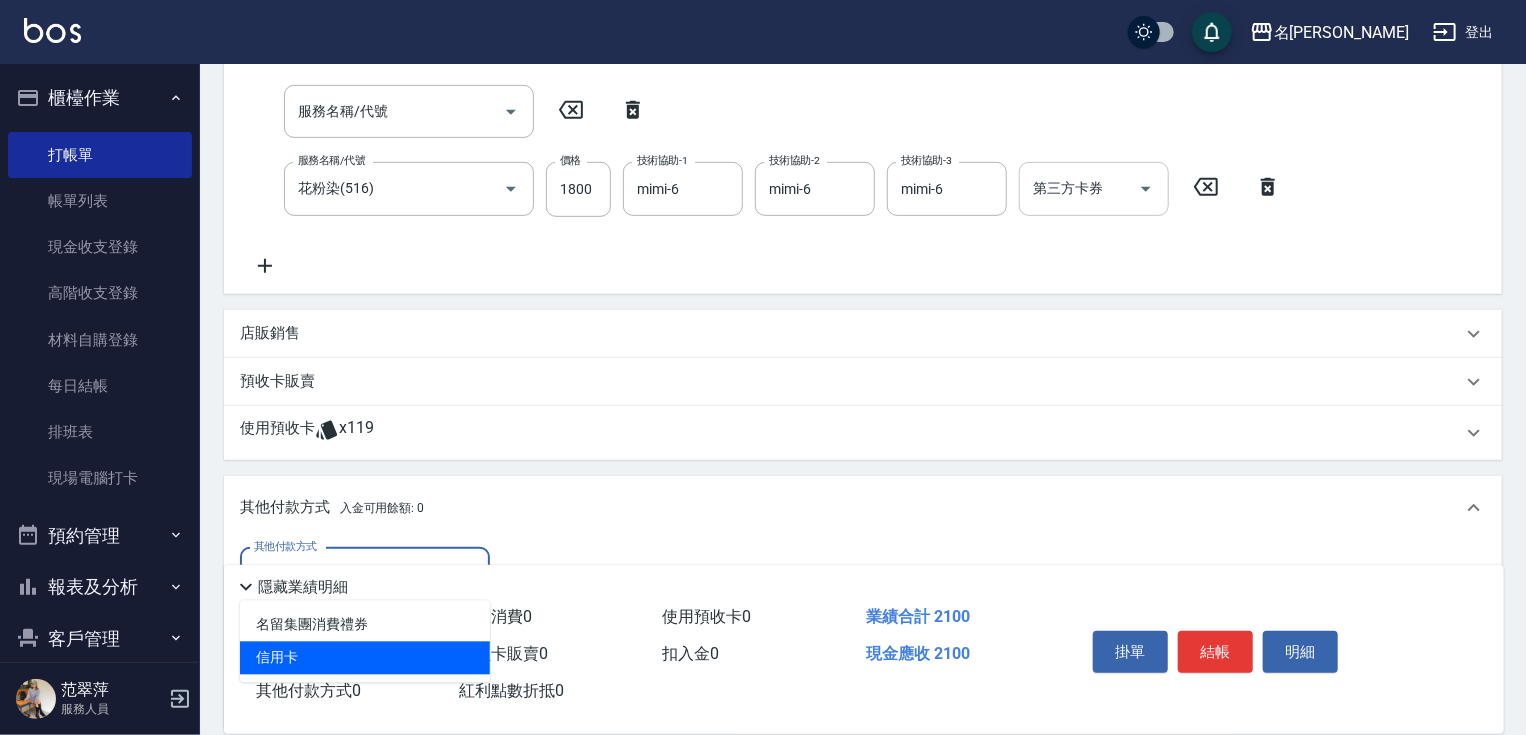 click on "信用卡" at bounding box center (365, 658) 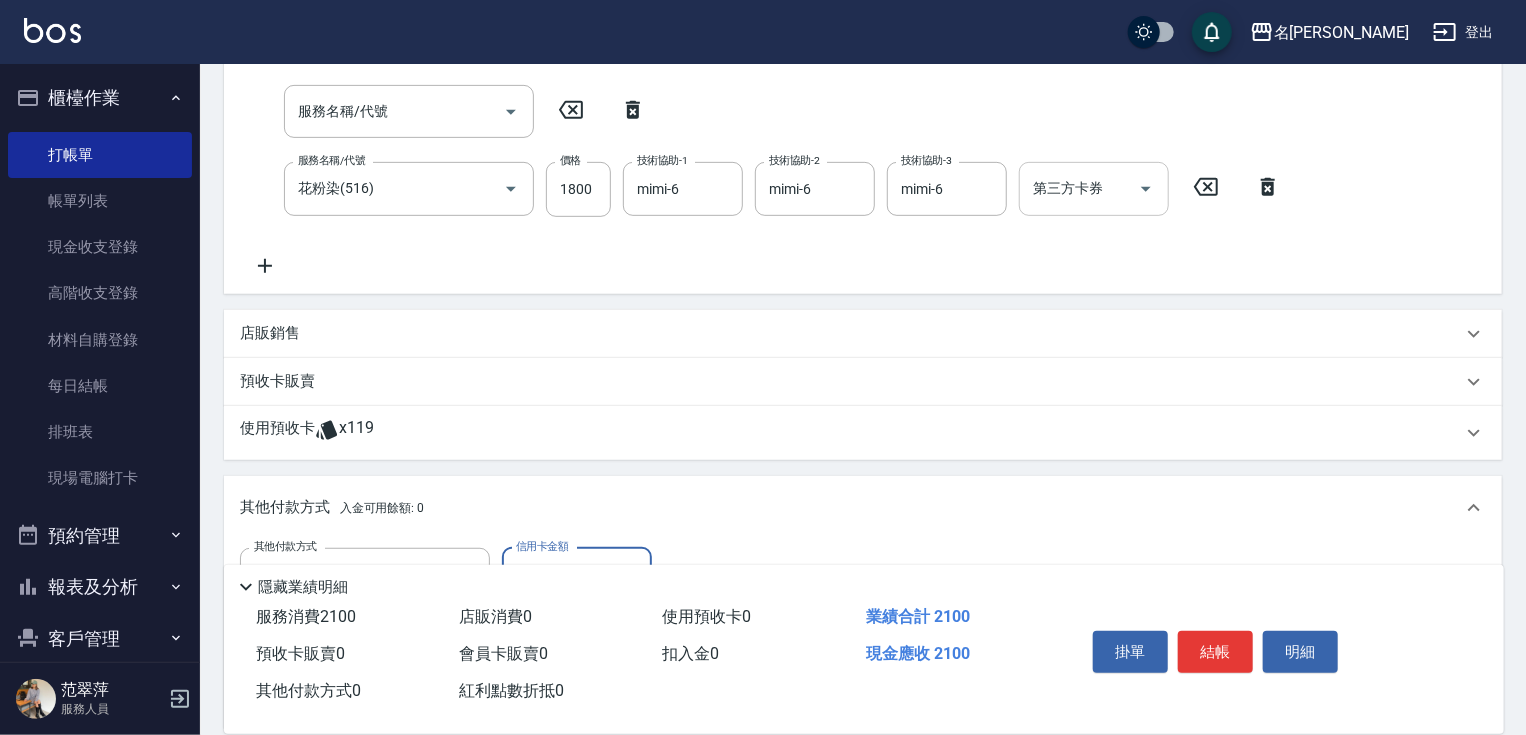 click on "0" at bounding box center [577, 575] 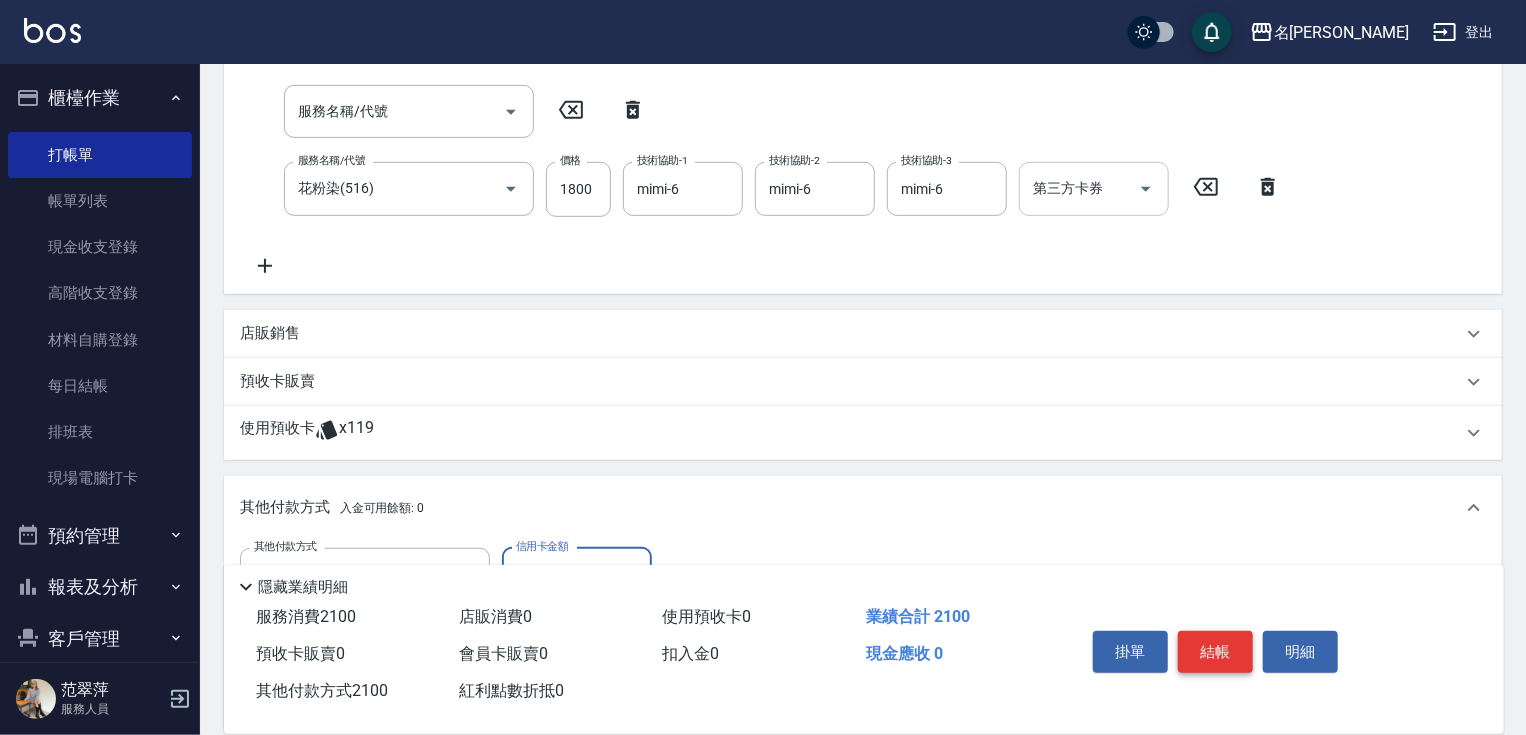 type on "2100" 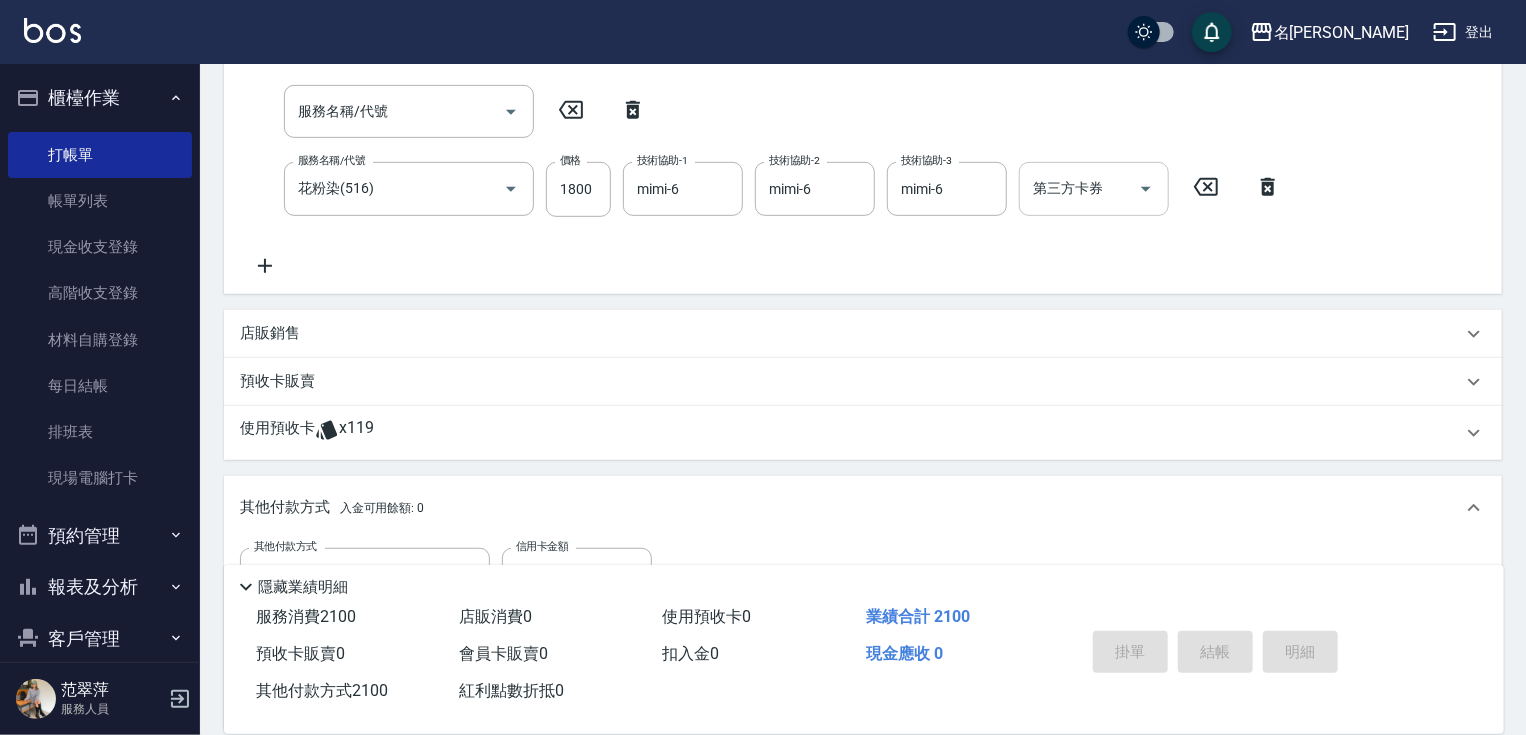type on "[DATE] 16:28" 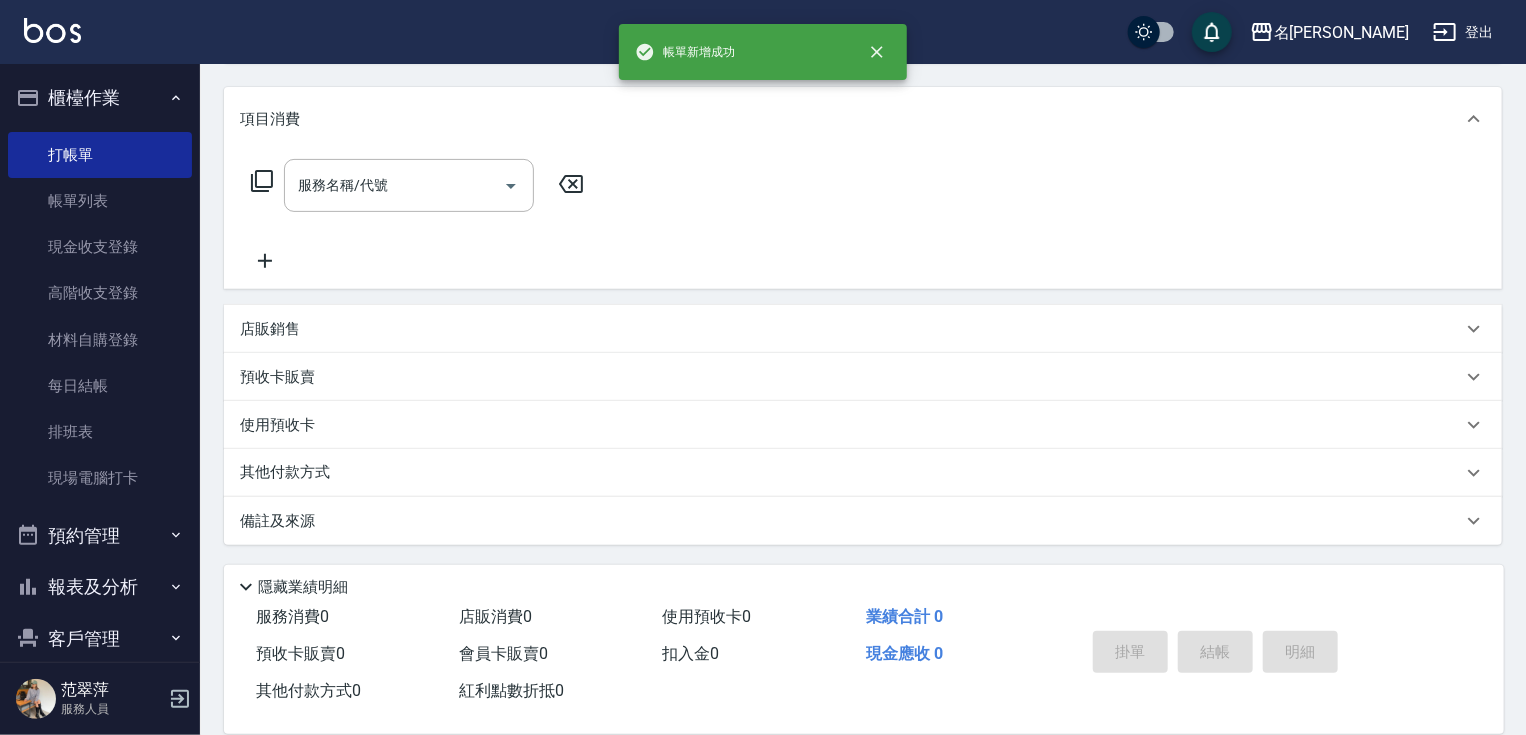 scroll, scrollTop: 0, scrollLeft: 0, axis: both 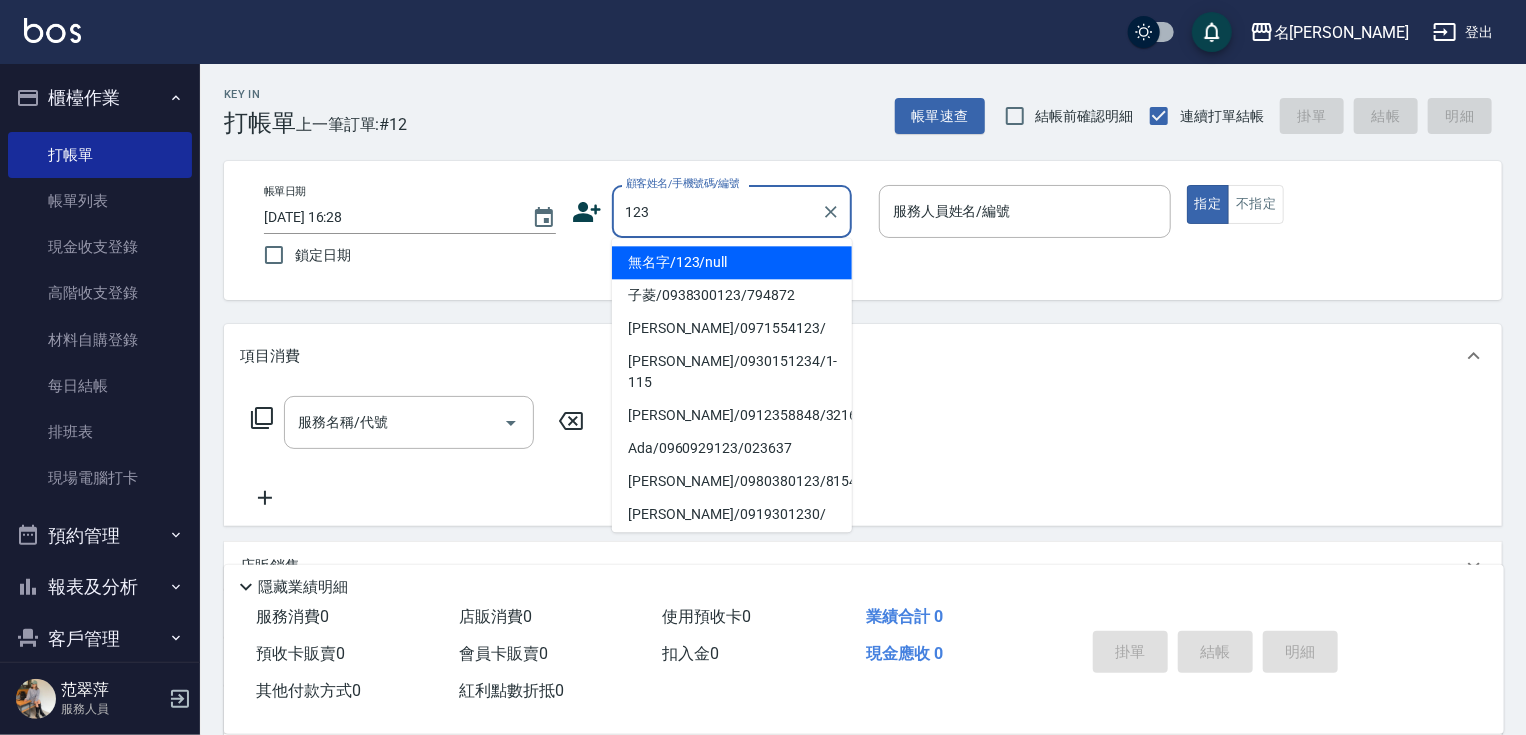 click on "無名字/123/null" at bounding box center (732, 262) 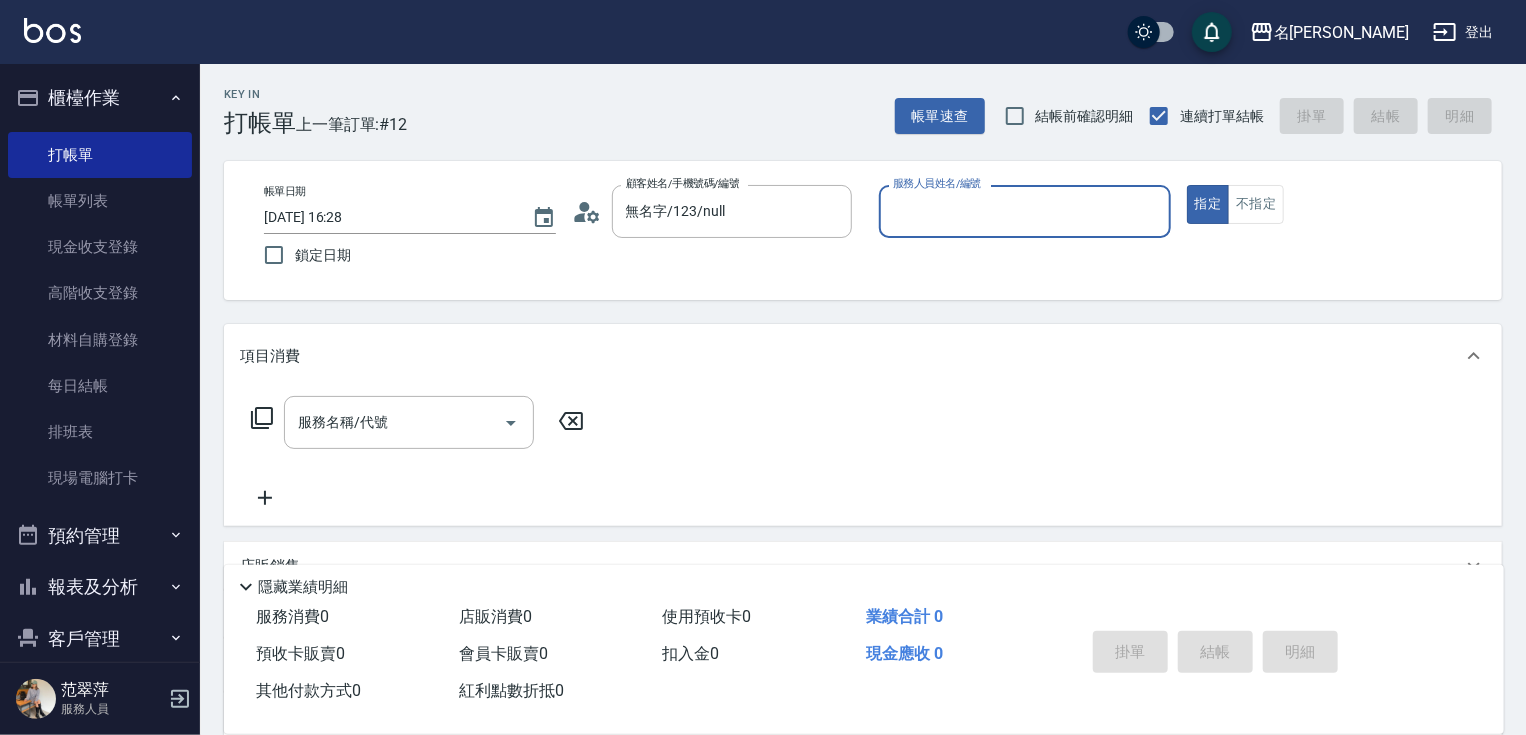 click on "服務人員姓名/編號" at bounding box center (1025, 211) 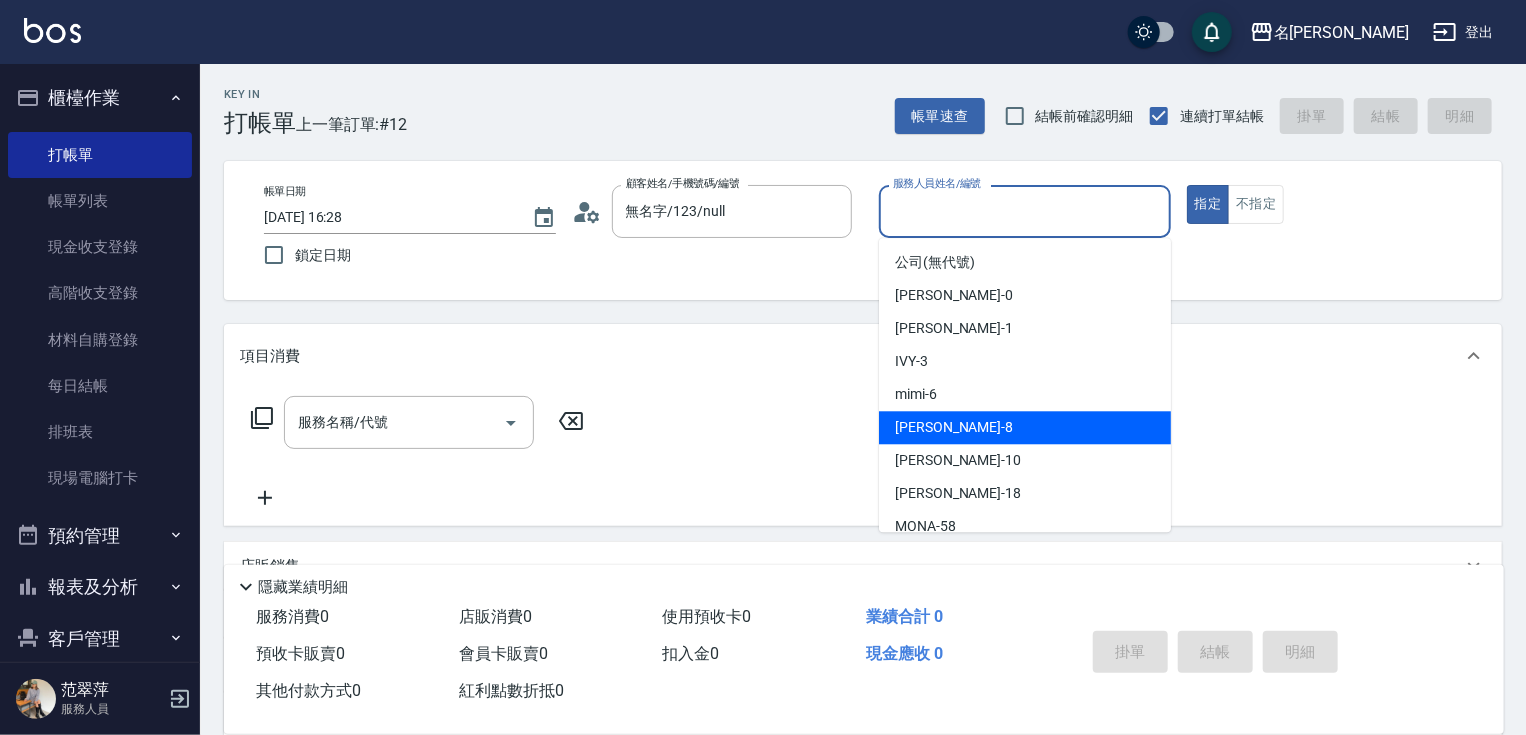 click on "曉容 -8" at bounding box center (1025, 427) 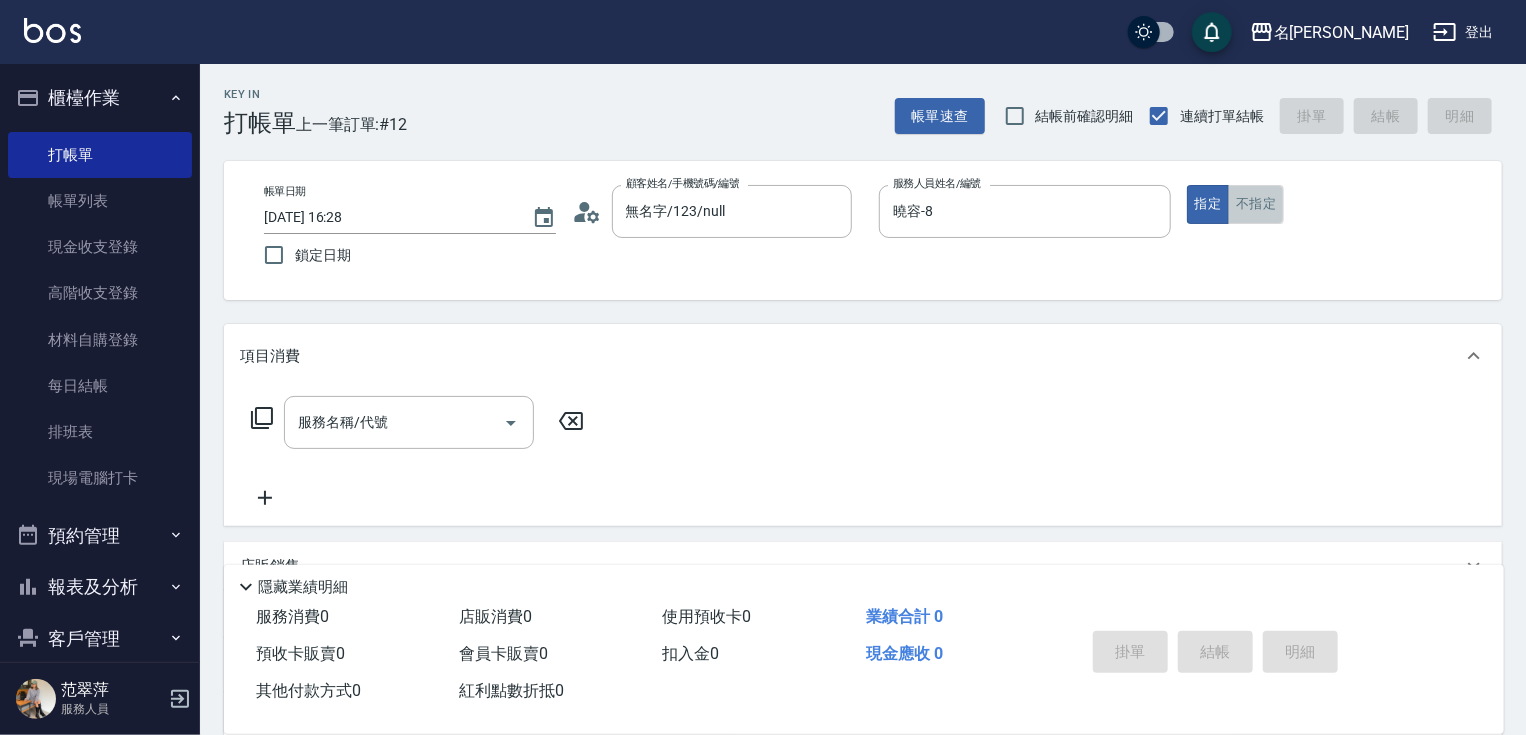 click on "不指定" at bounding box center (1256, 204) 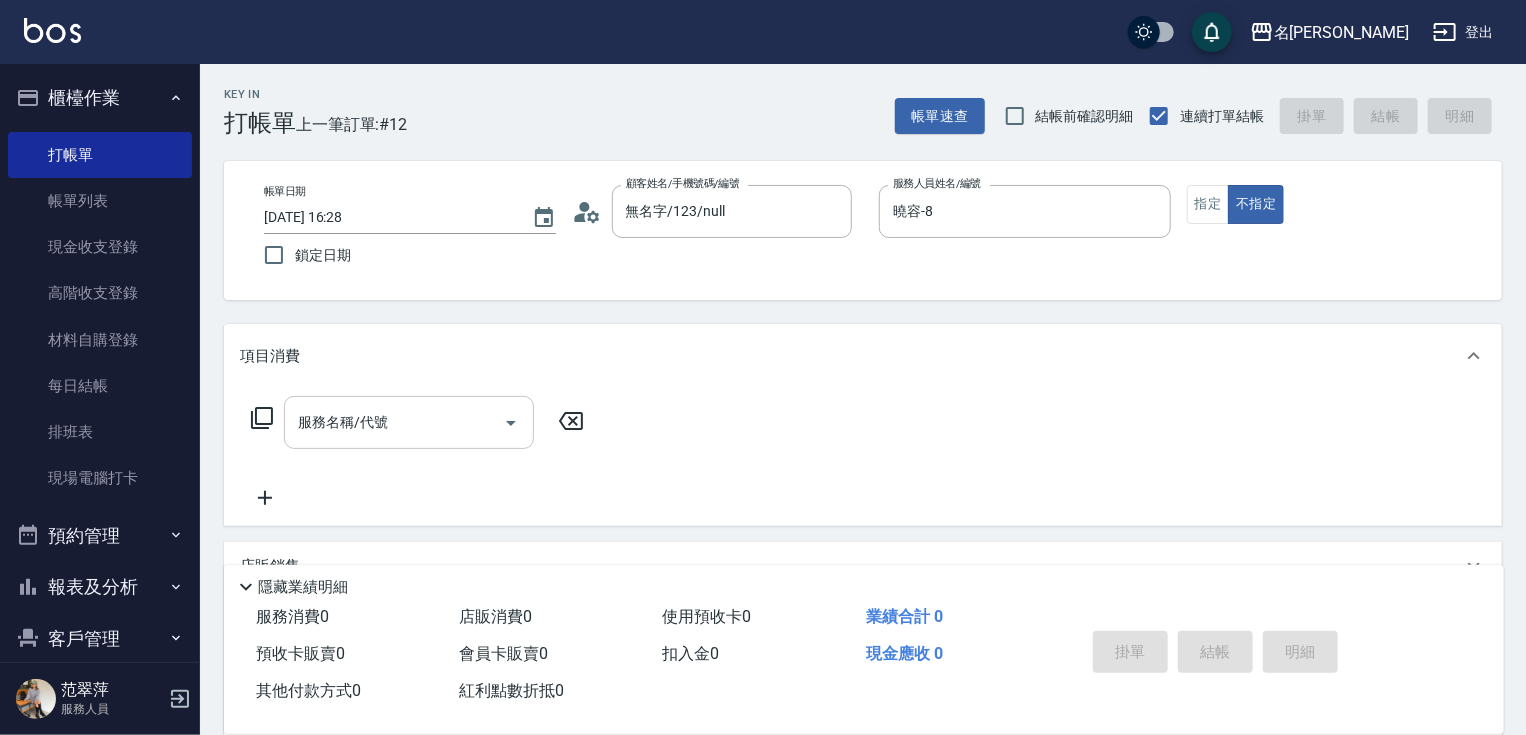 click on "服務名稱/代號" at bounding box center (394, 422) 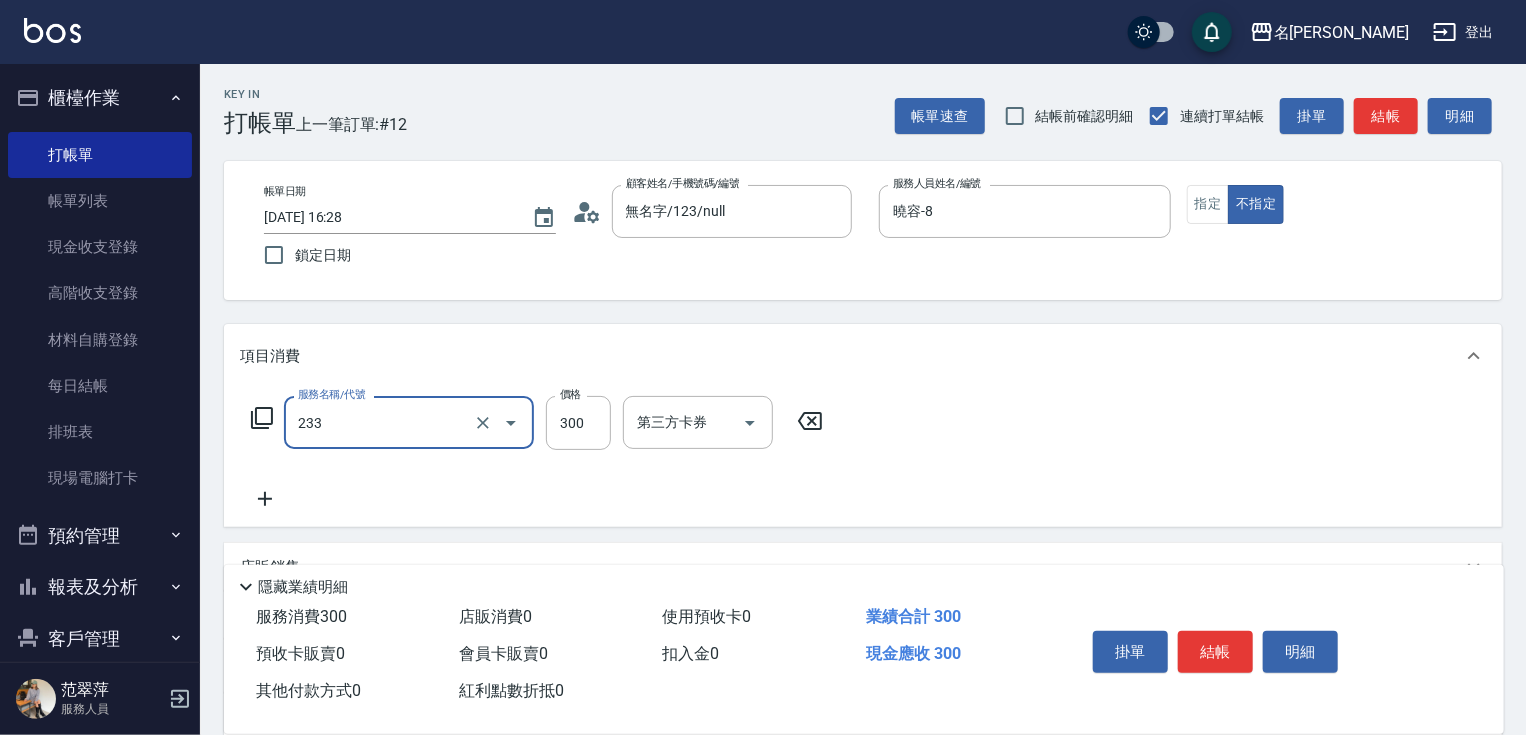 type on "洗髮300(233)" 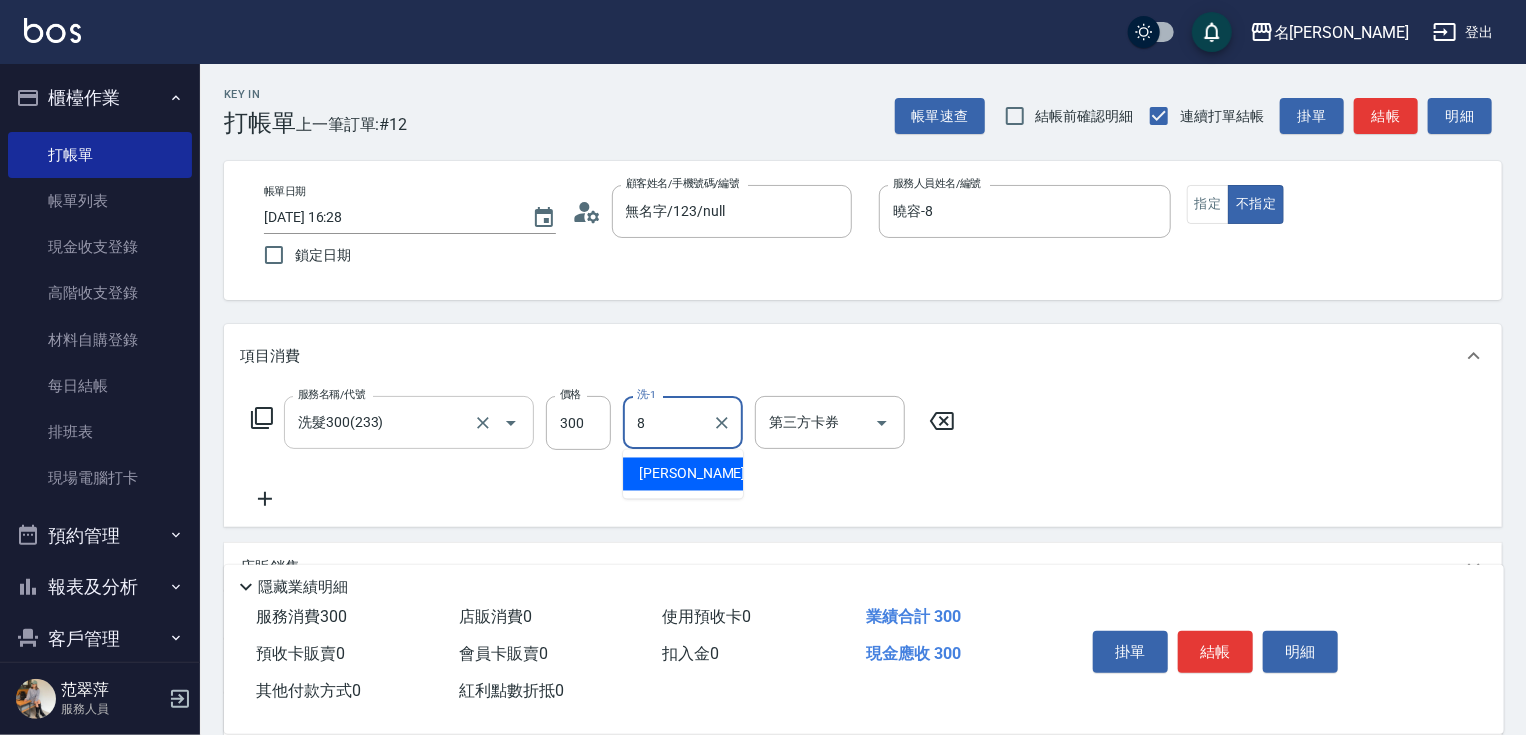 type on "曉容-8" 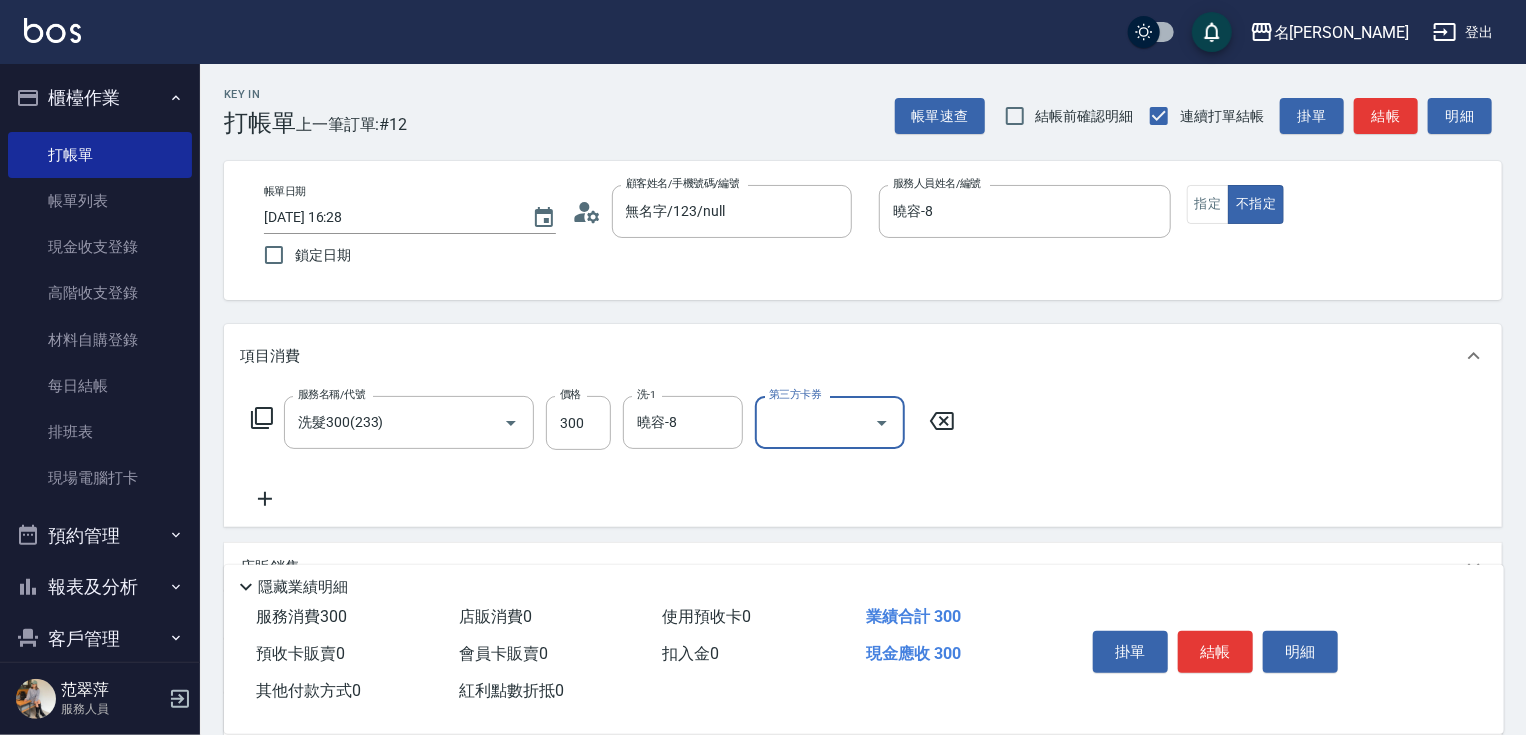 click 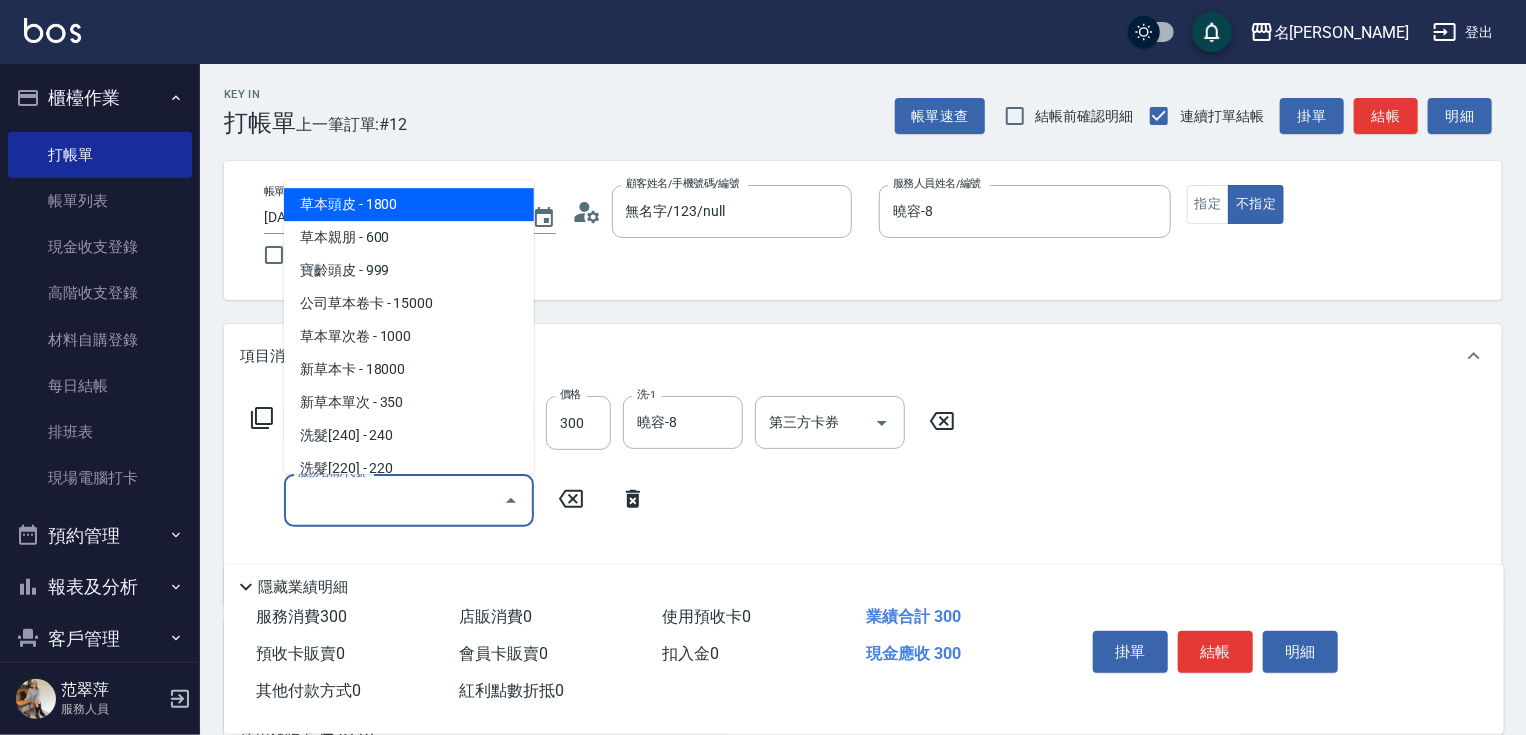 click on "服務名稱/代號" at bounding box center (394, 500) 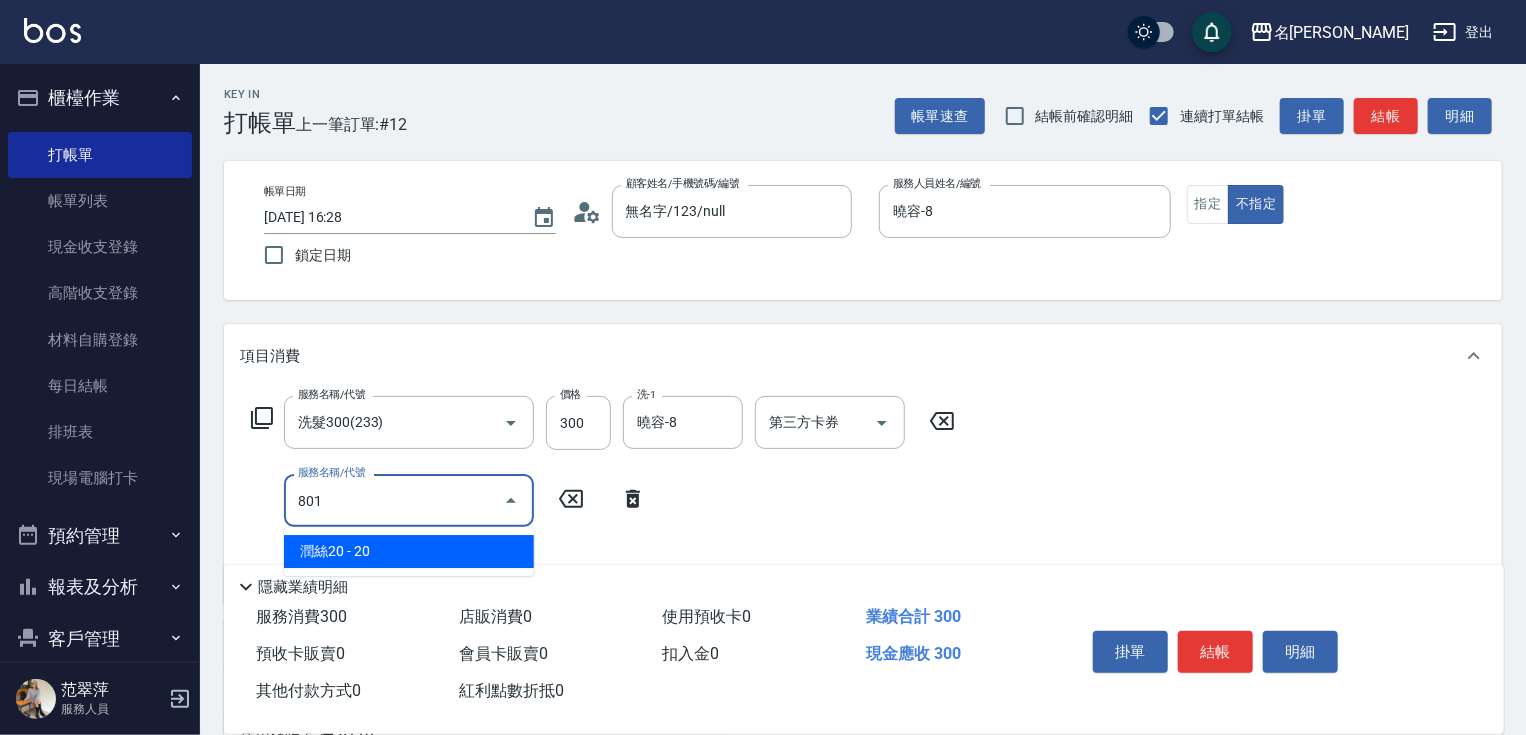 type on "潤絲20(801)" 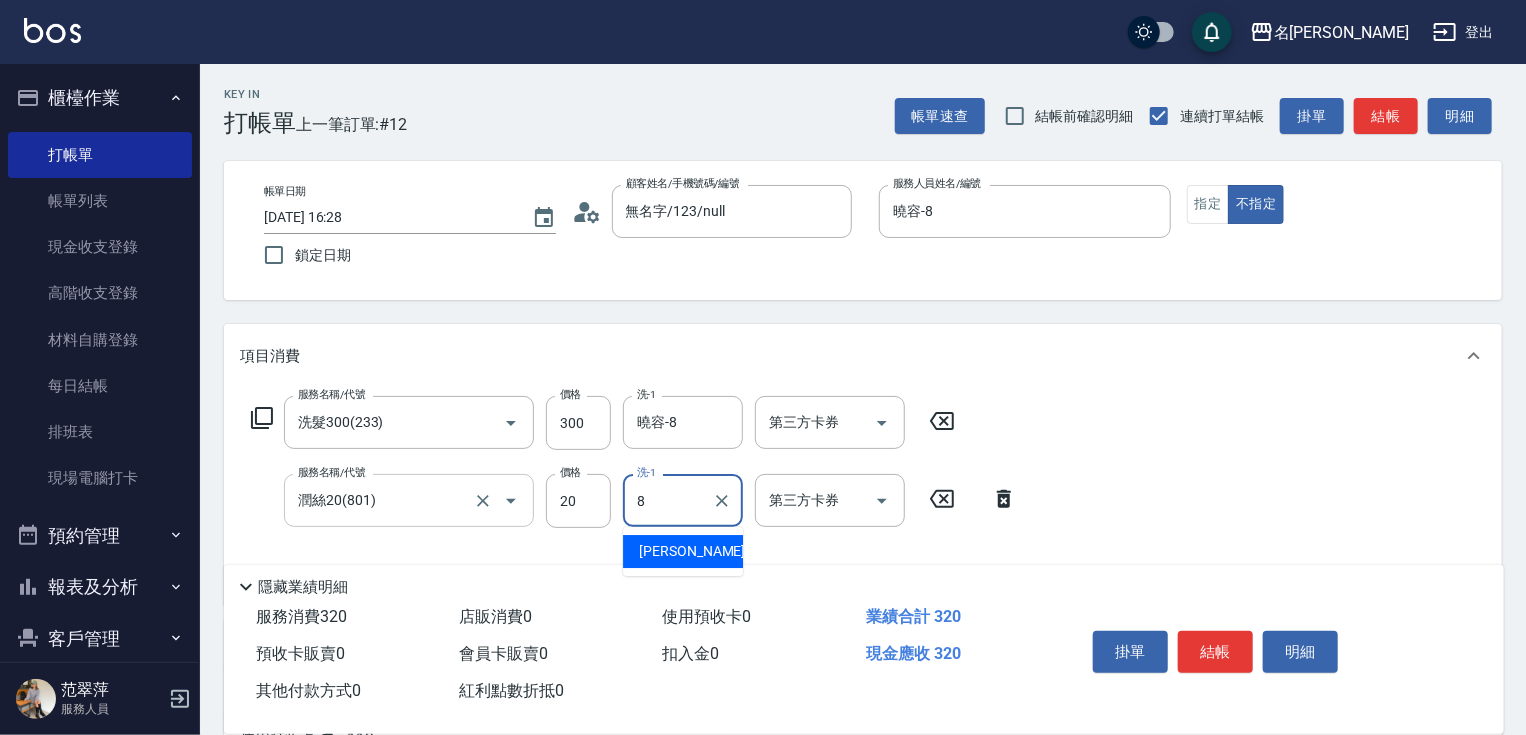 type on "曉容-8" 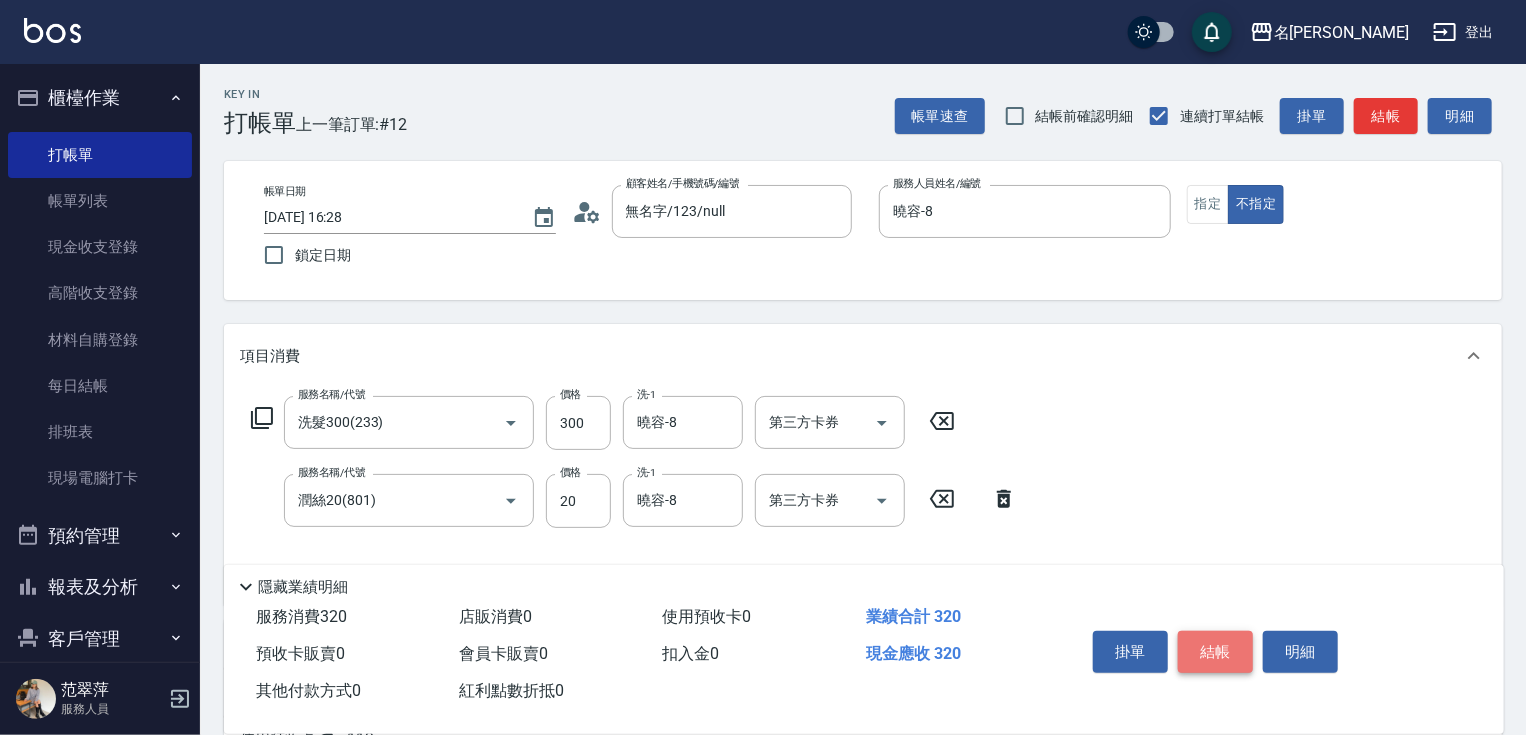 click on "結帳" at bounding box center [1215, 652] 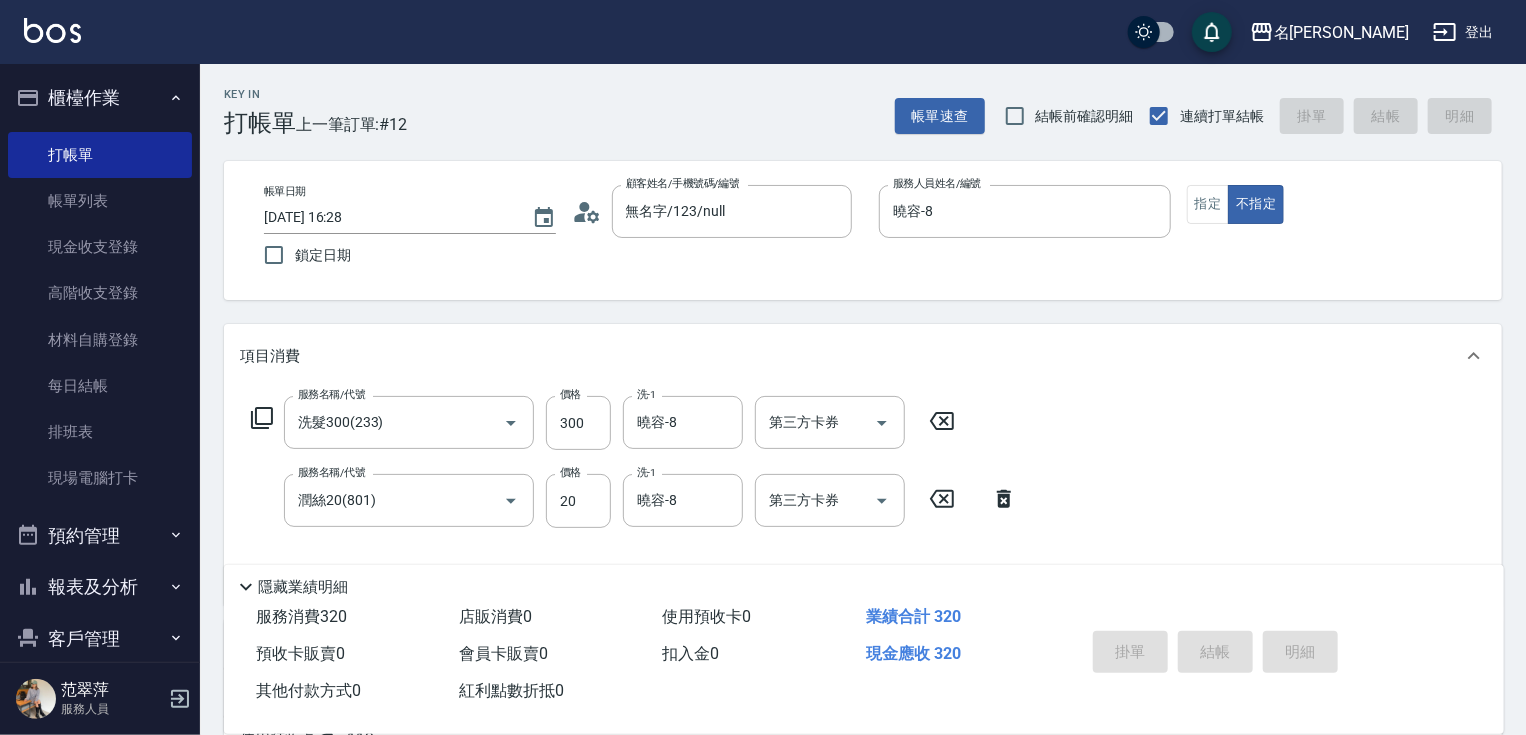 type on "[DATE] 16:29" 